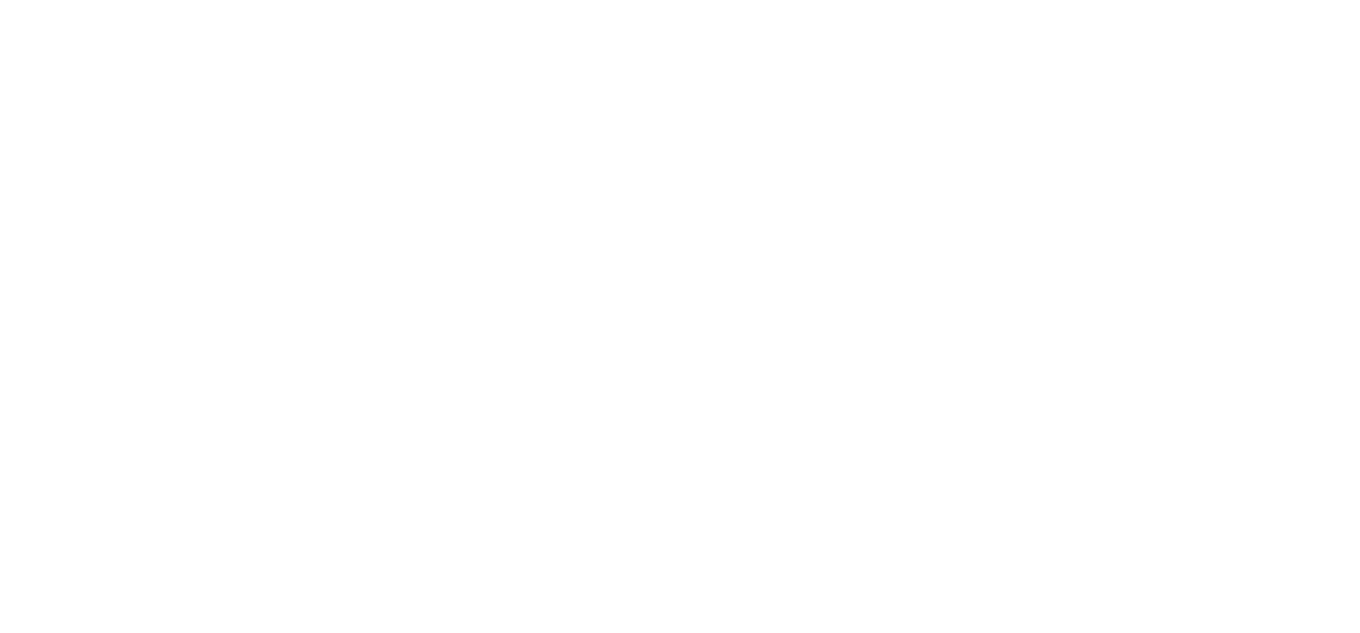 scroll, scrollTop: 0, scrollLeft: 0, axis: both 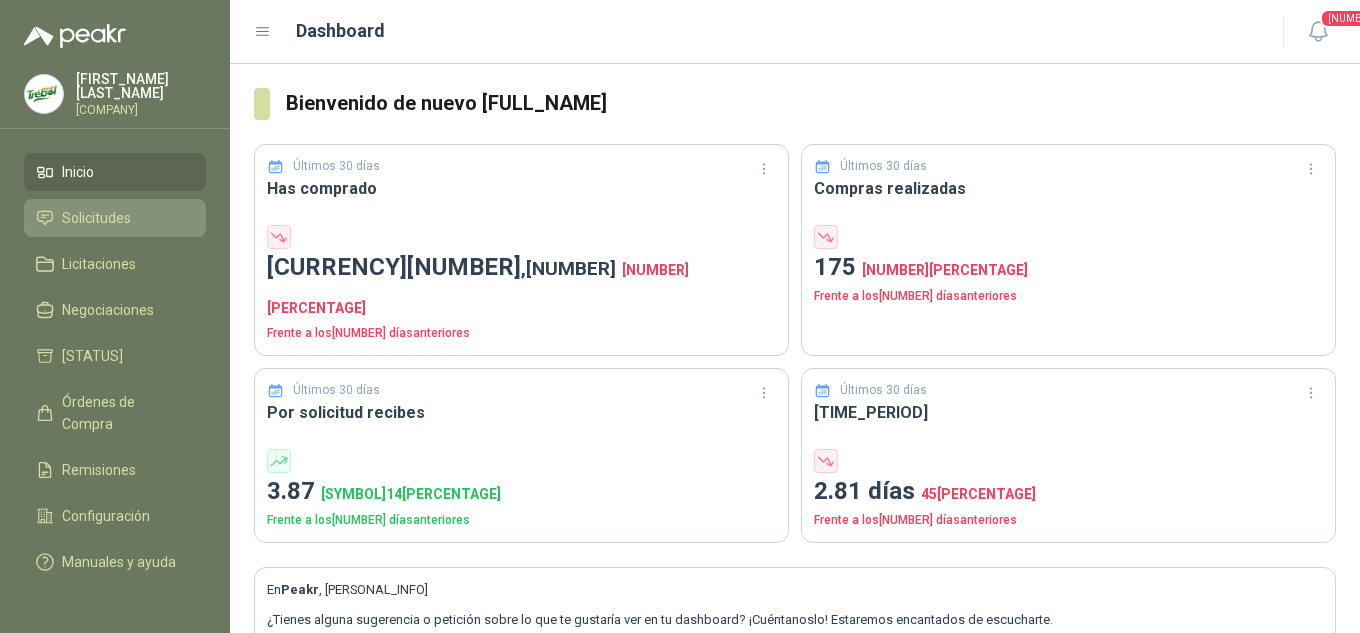 click on "Solicitudes" at bounding box center (96, 218) 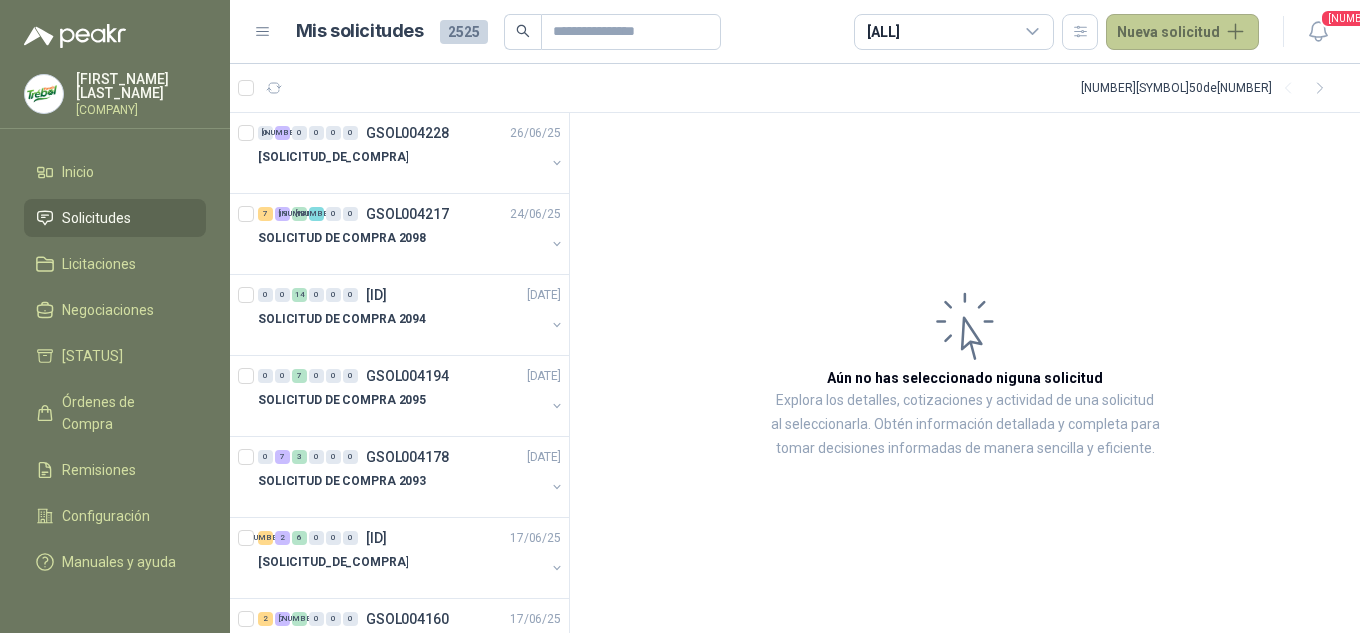 click on "Nueva solicitud" at bounding box center (1182, 32) 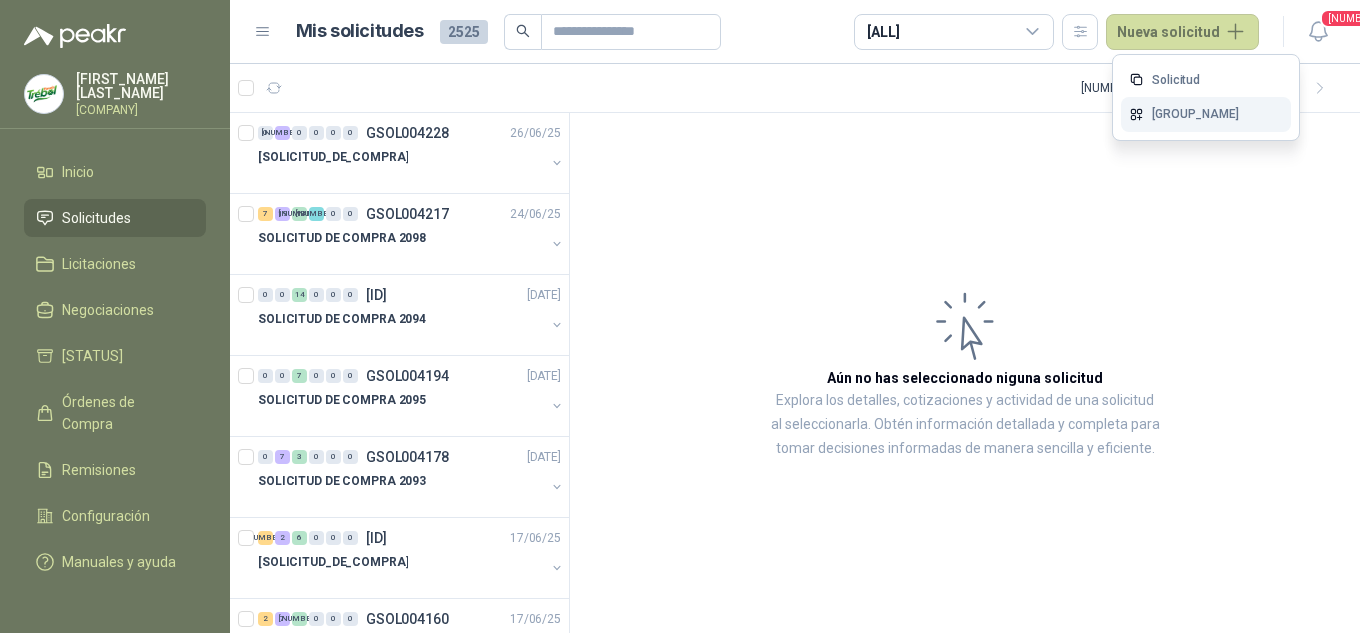 click on "[GROUP_NAME]" at bounding box center [1206, 114] 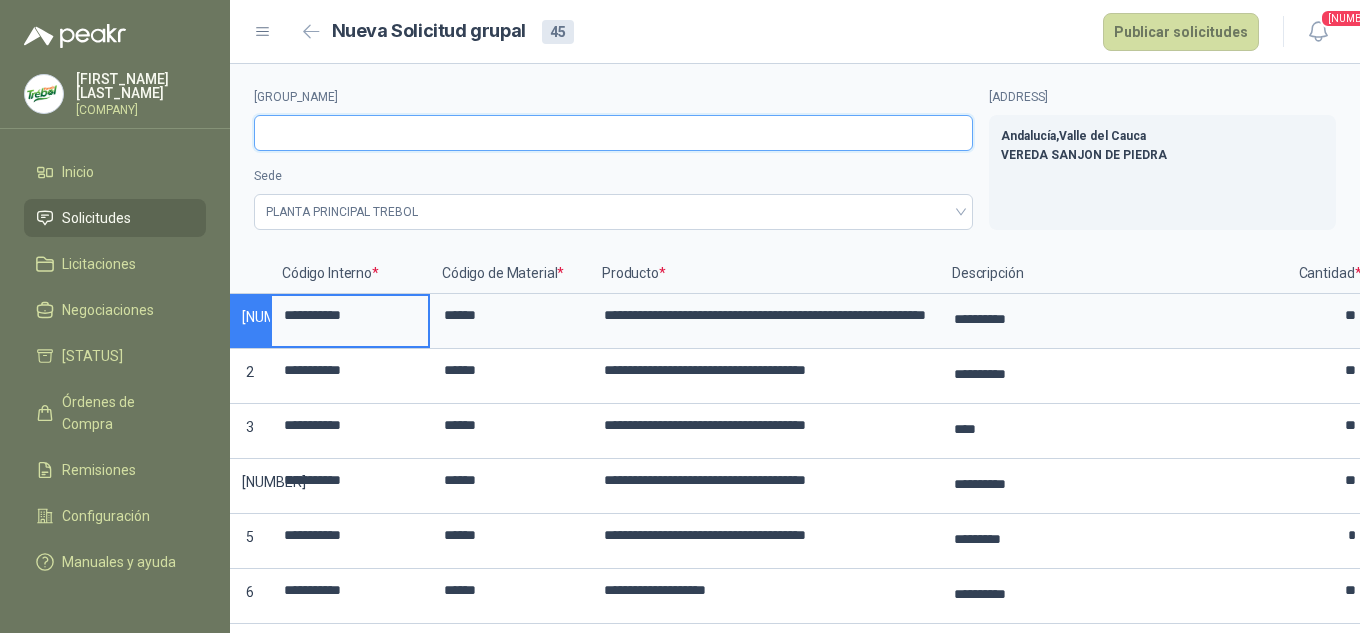 click on "[GROUP_NAME]" at bounding box center (613, 133) 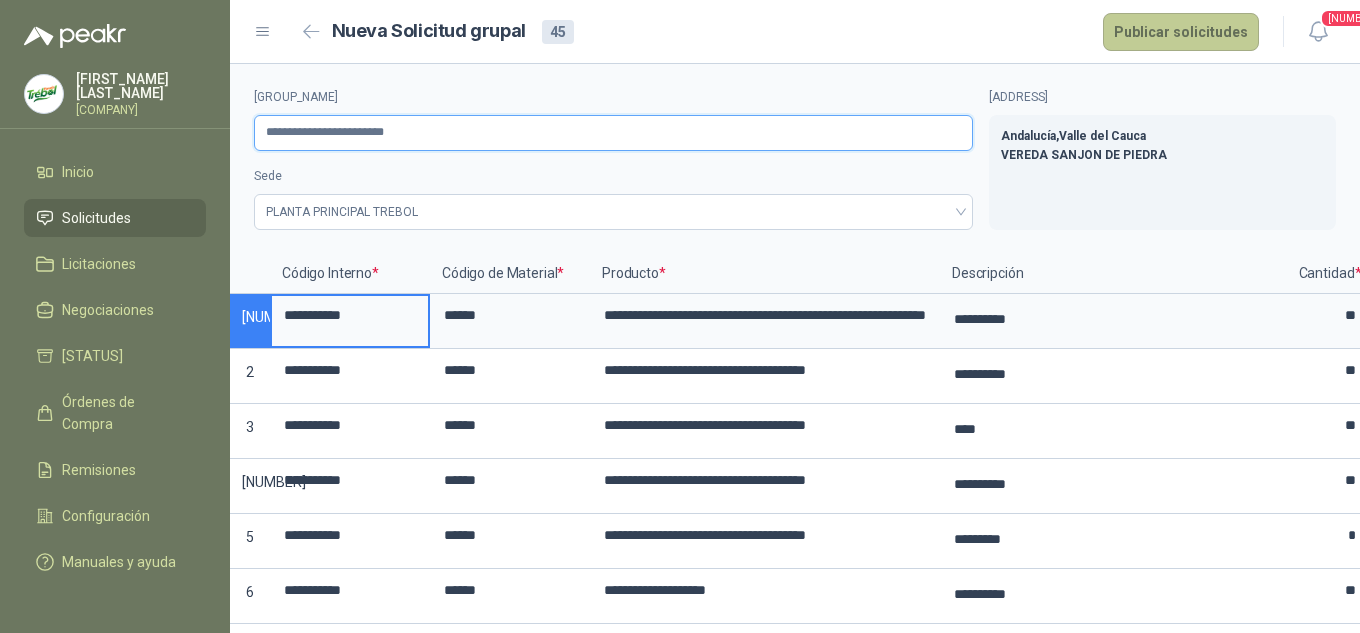 type on "**********" 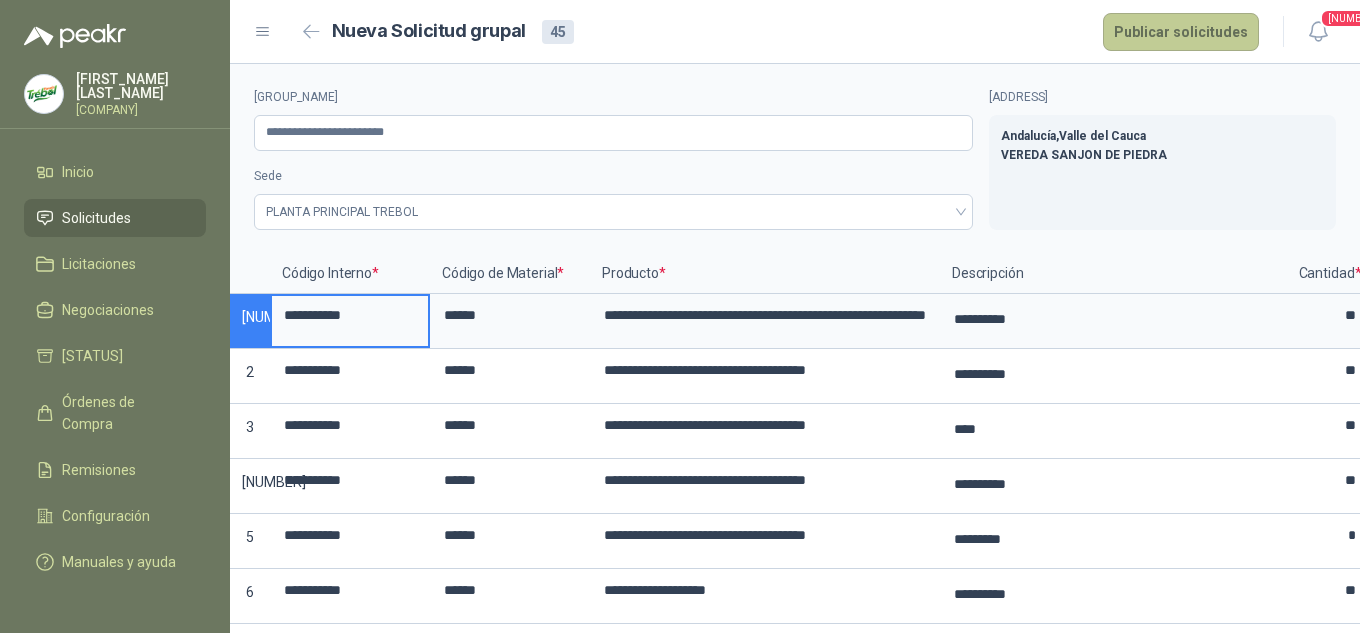 click on "Publicar solicitudes" at bounding box center [1181, 32] 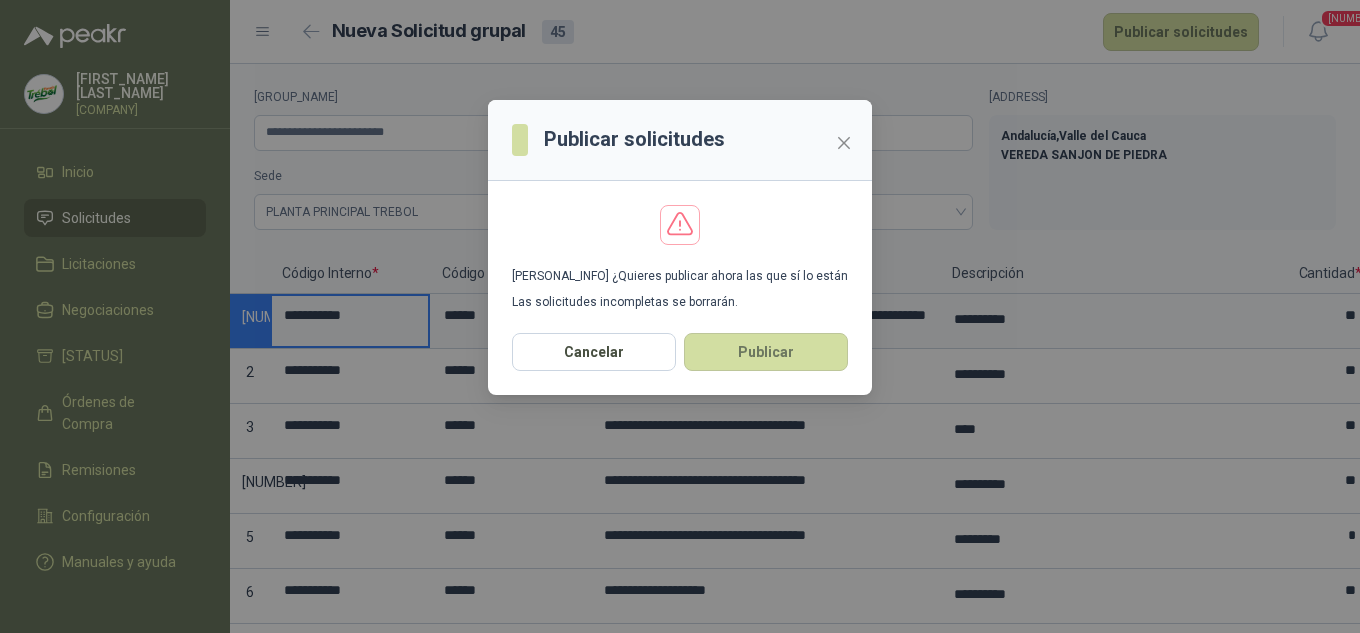 click on "[PERSONAL_INFO]" at bounding box center (680, 316) 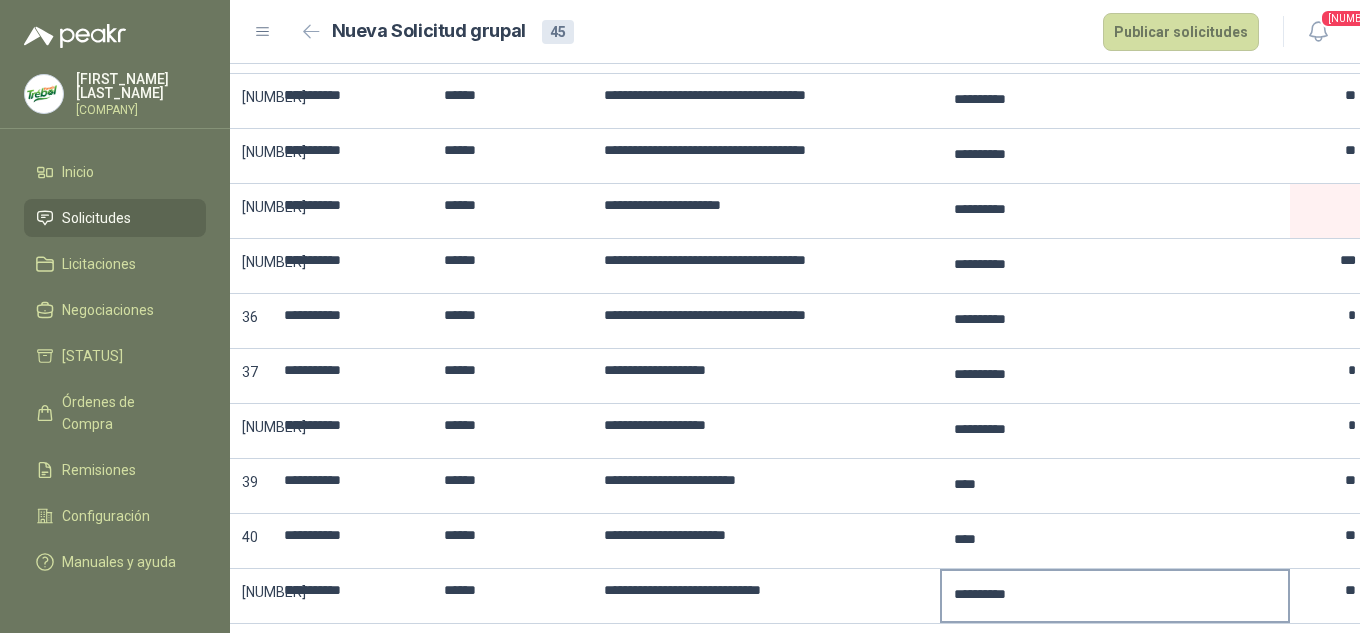 scroll, scrollTop: 2185, scrollLeft: 0, axis: vertical 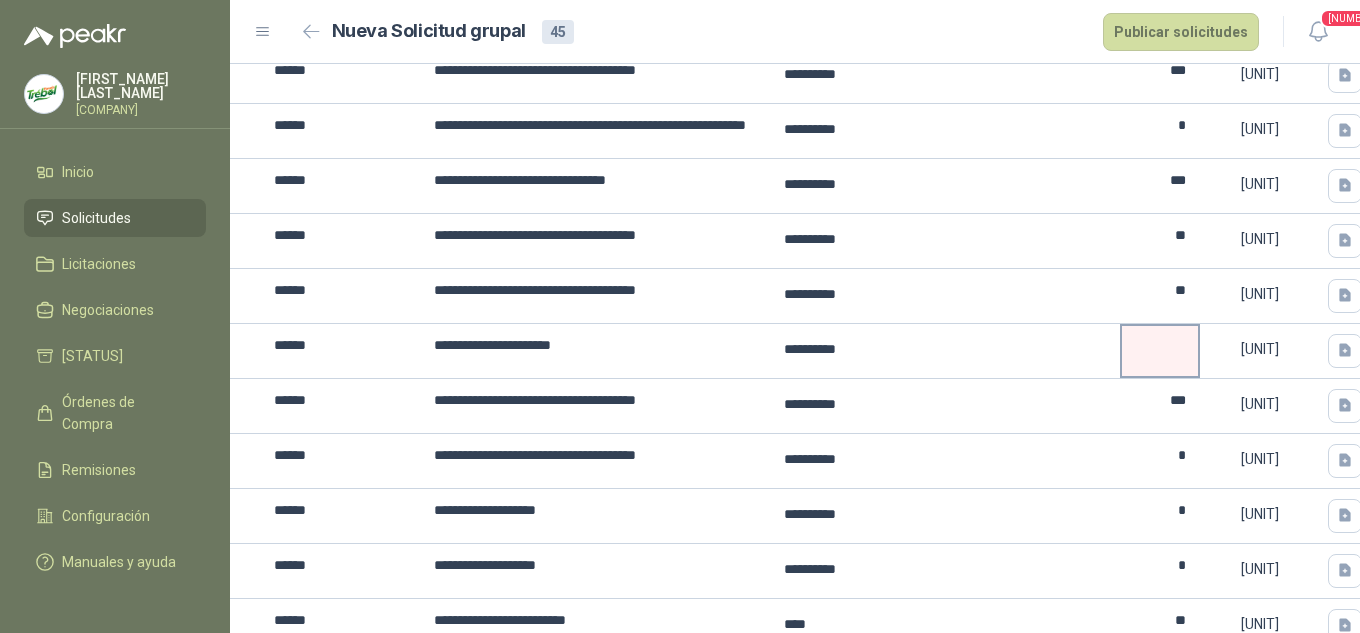 click at bounding box center (1160, 351) 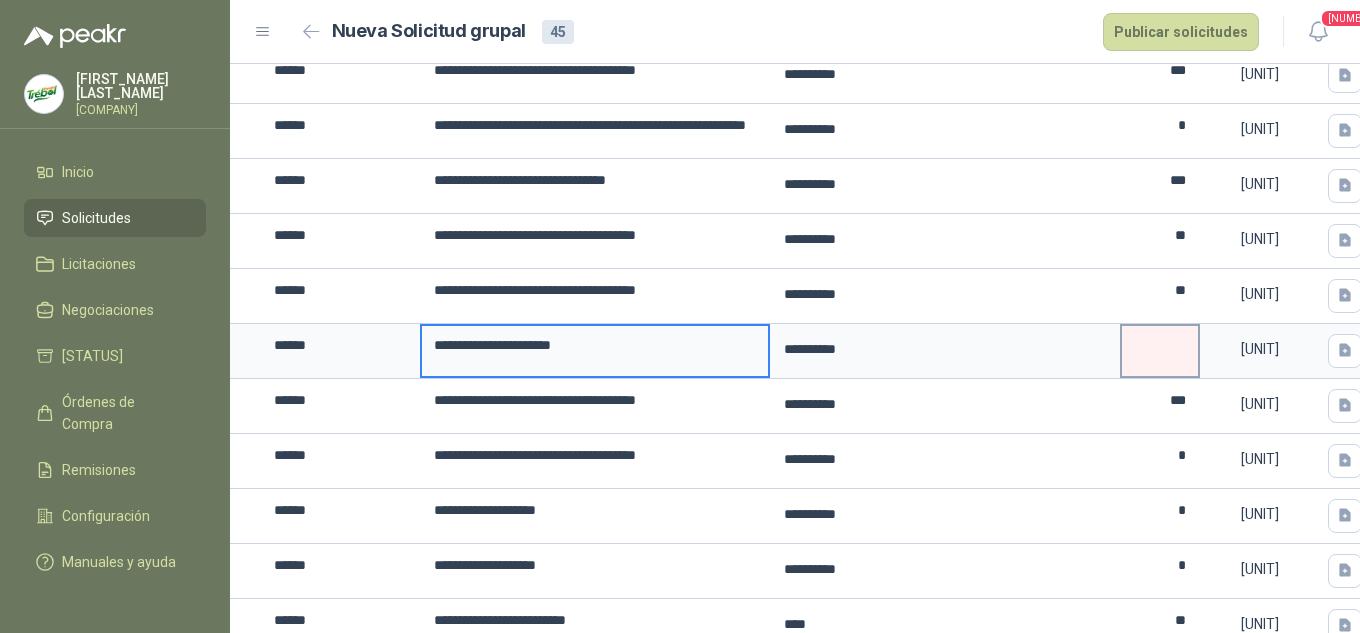 click at bounding box center (1160, 345) 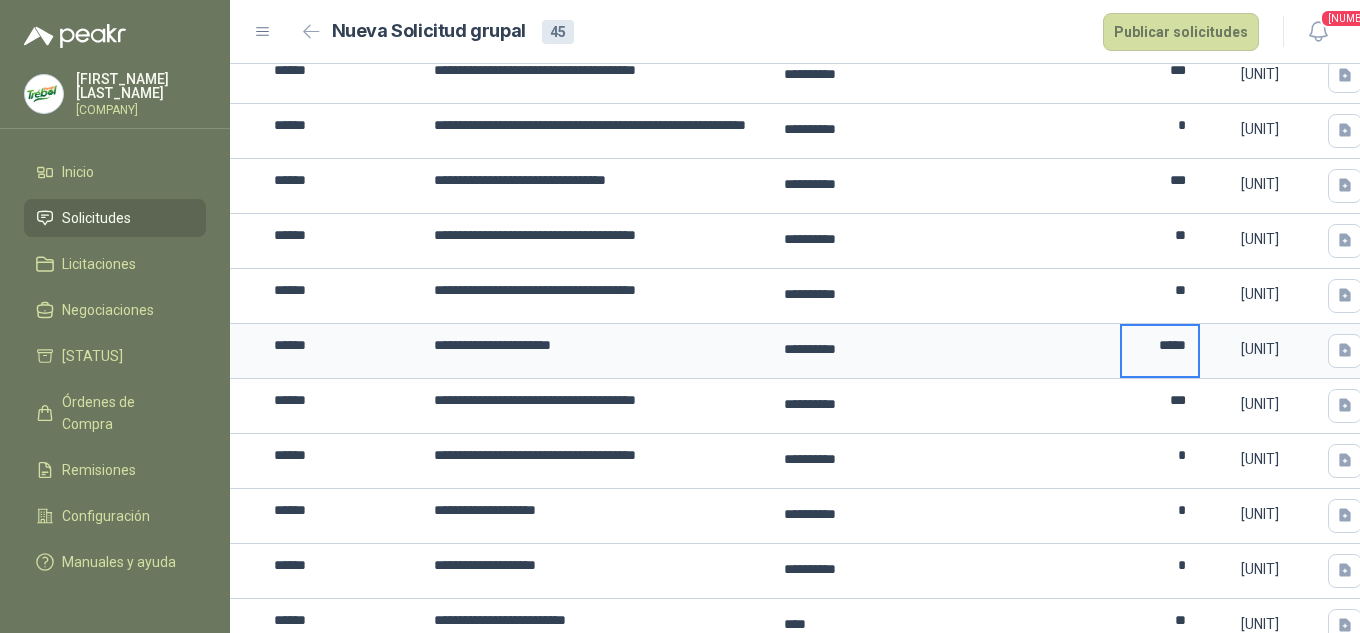 type on "*****" 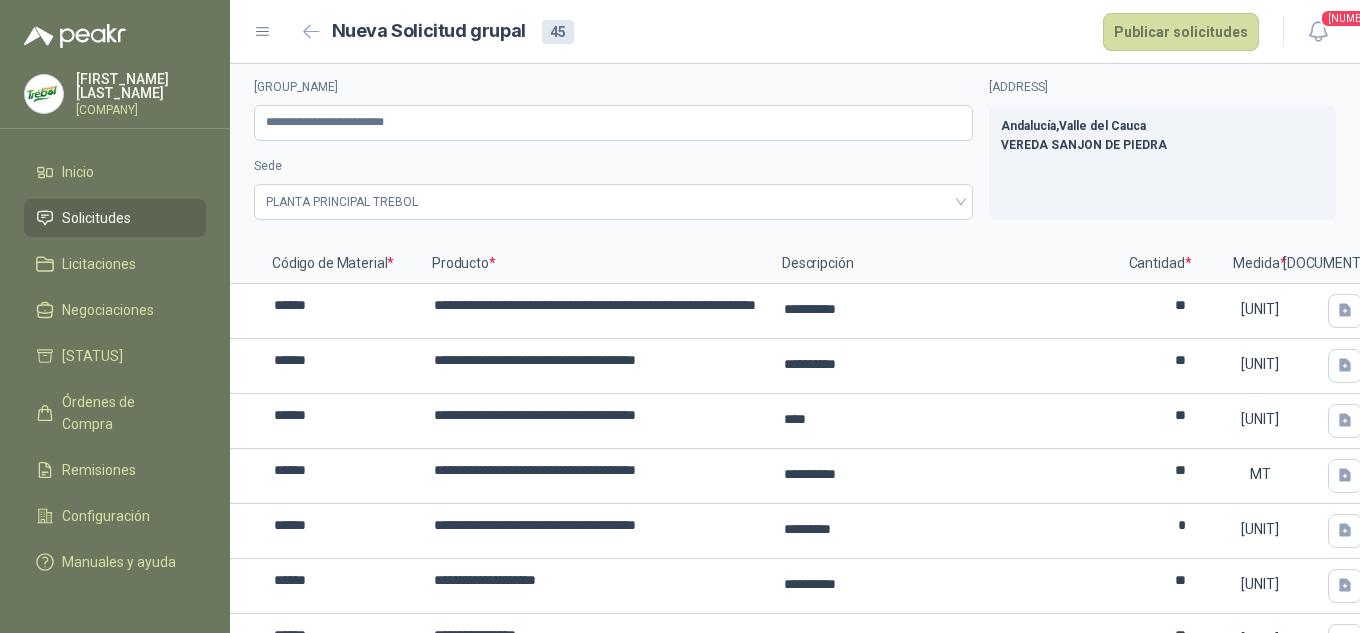 scroll, scrollTop: 0, scrollLeft: 0, axis: both 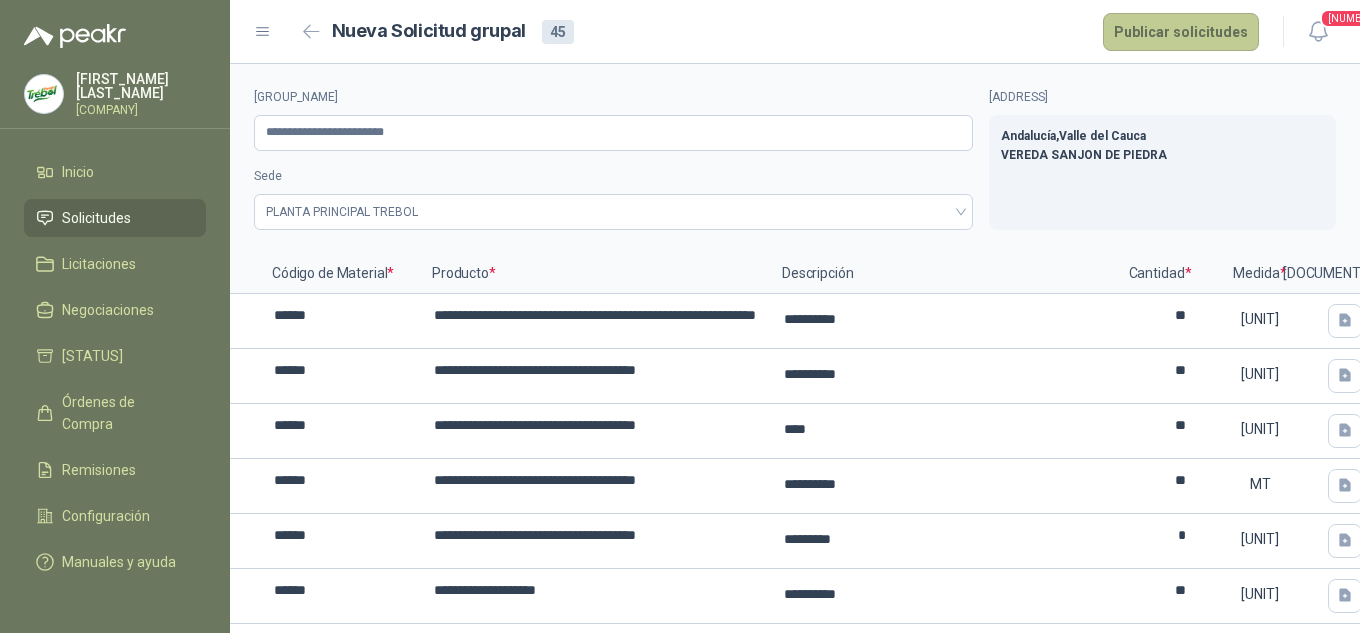 click on "Publicar solicitudes" at bounding box center (1181, 32) 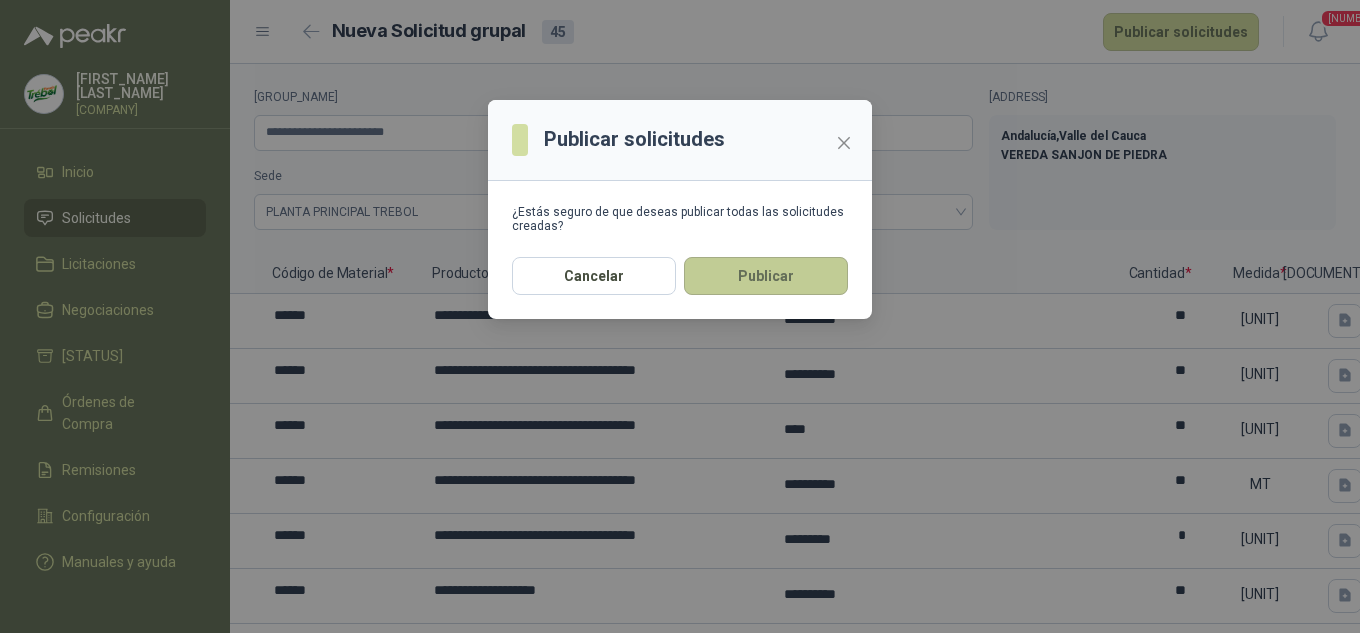 click on "Publicar" at bounding box center (766, 276) 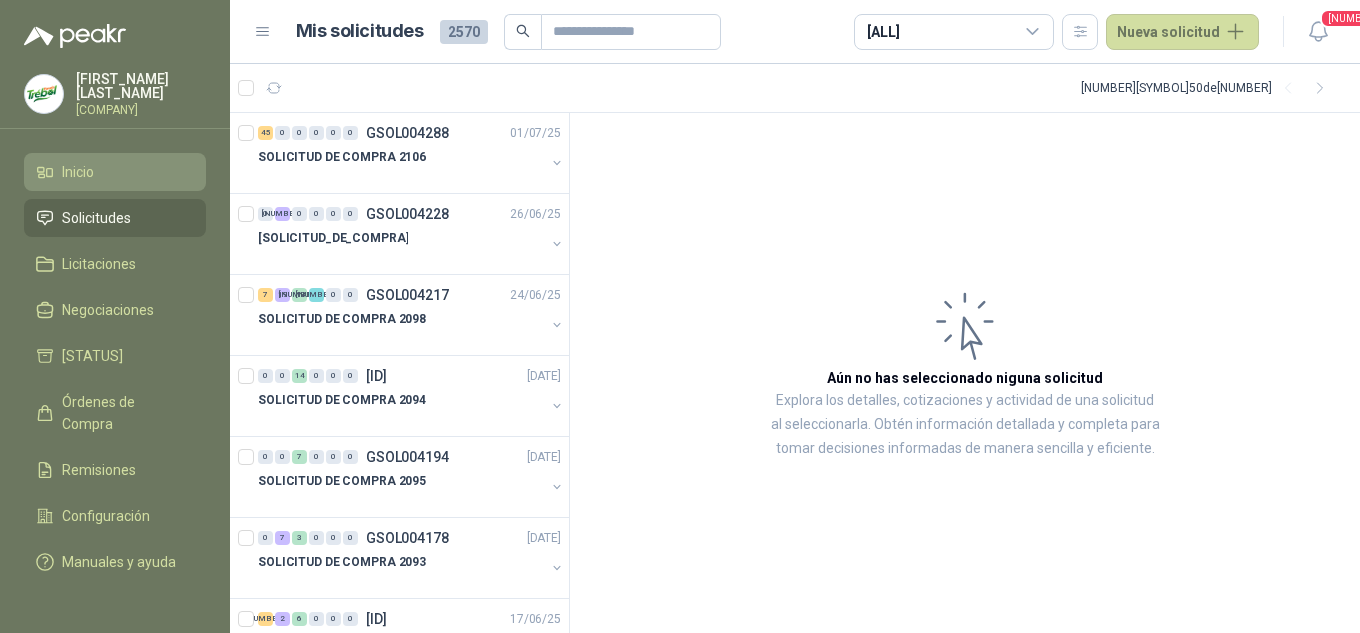 click on "Inicio" at bounding box center (78, 172) 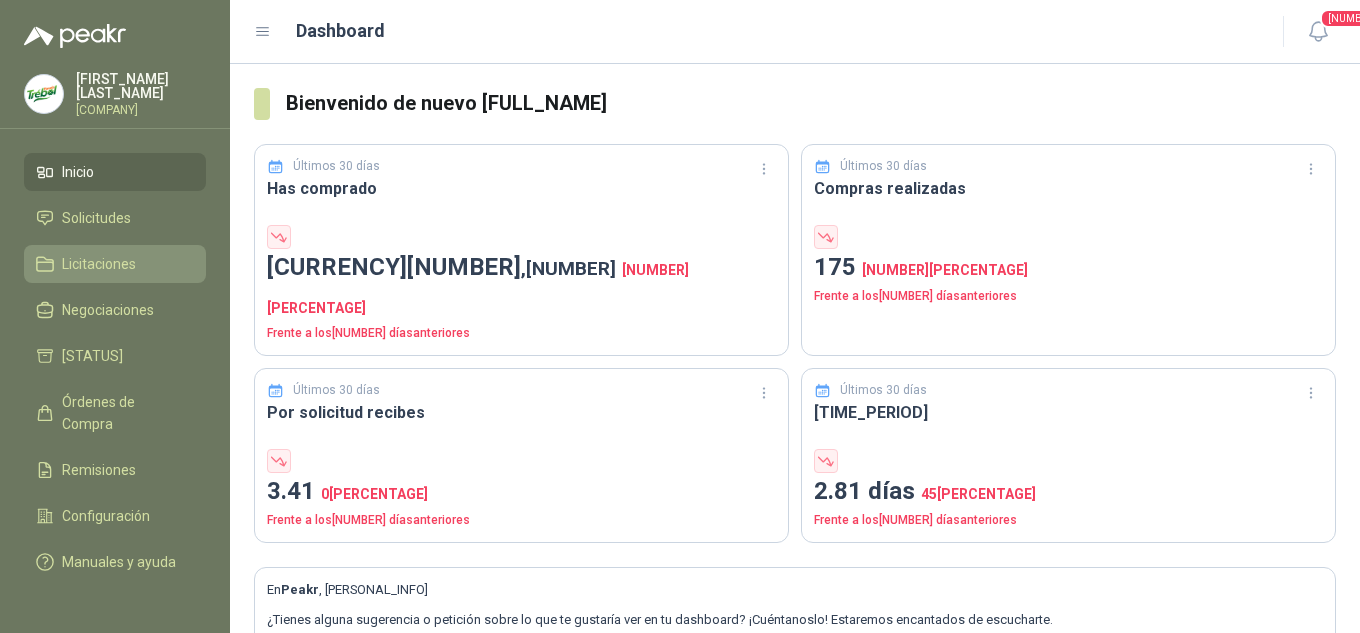 click on "Licitaciones" at bounding box center [99, 264] 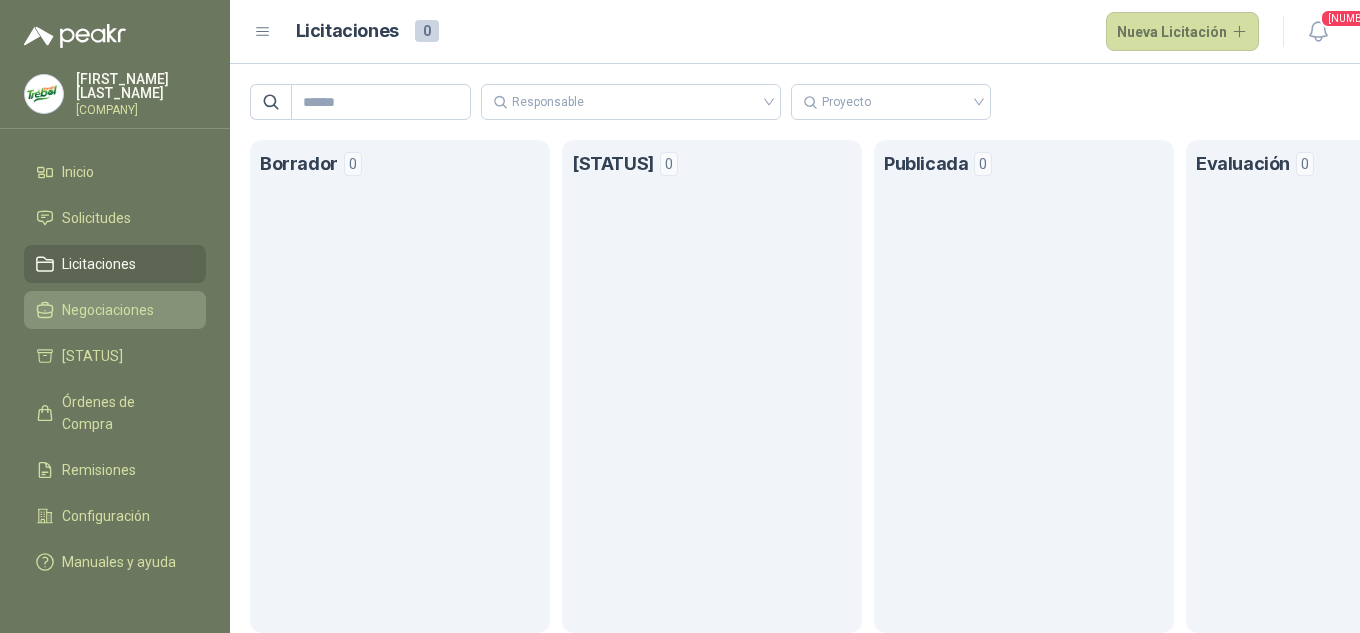 click on "Negociaciones" at bounding box center (108, 310) 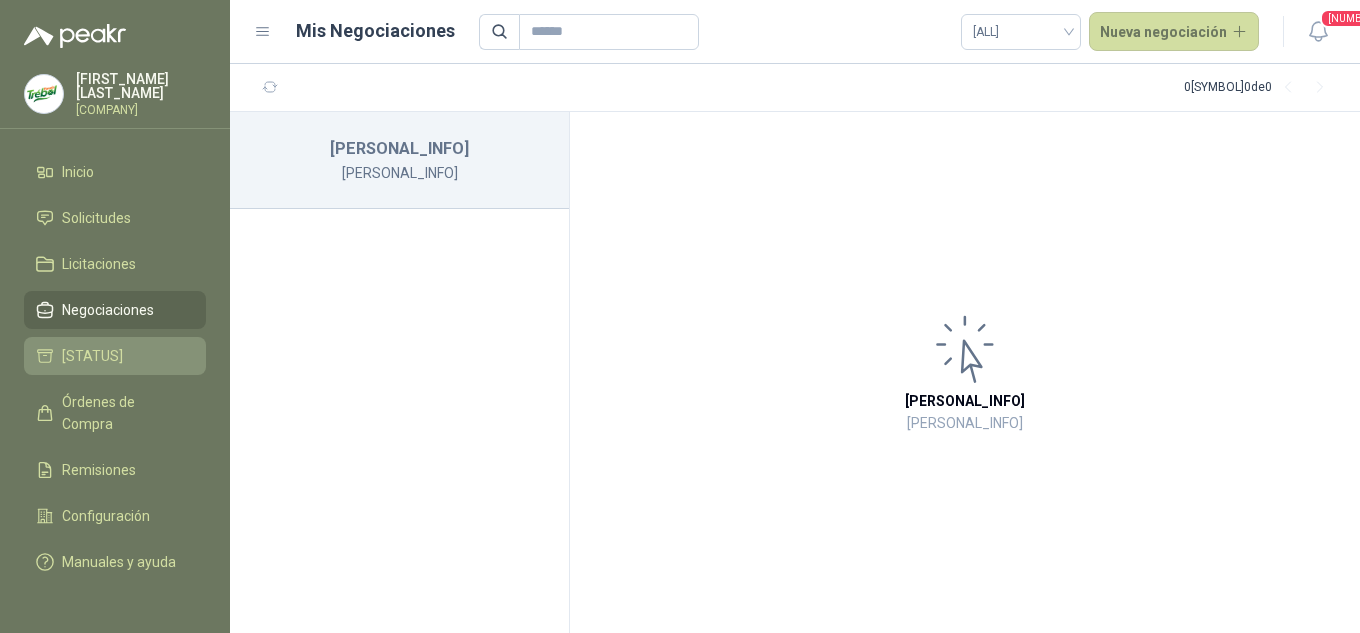 click on "[STATUS]" at bounding box center [92, 356] 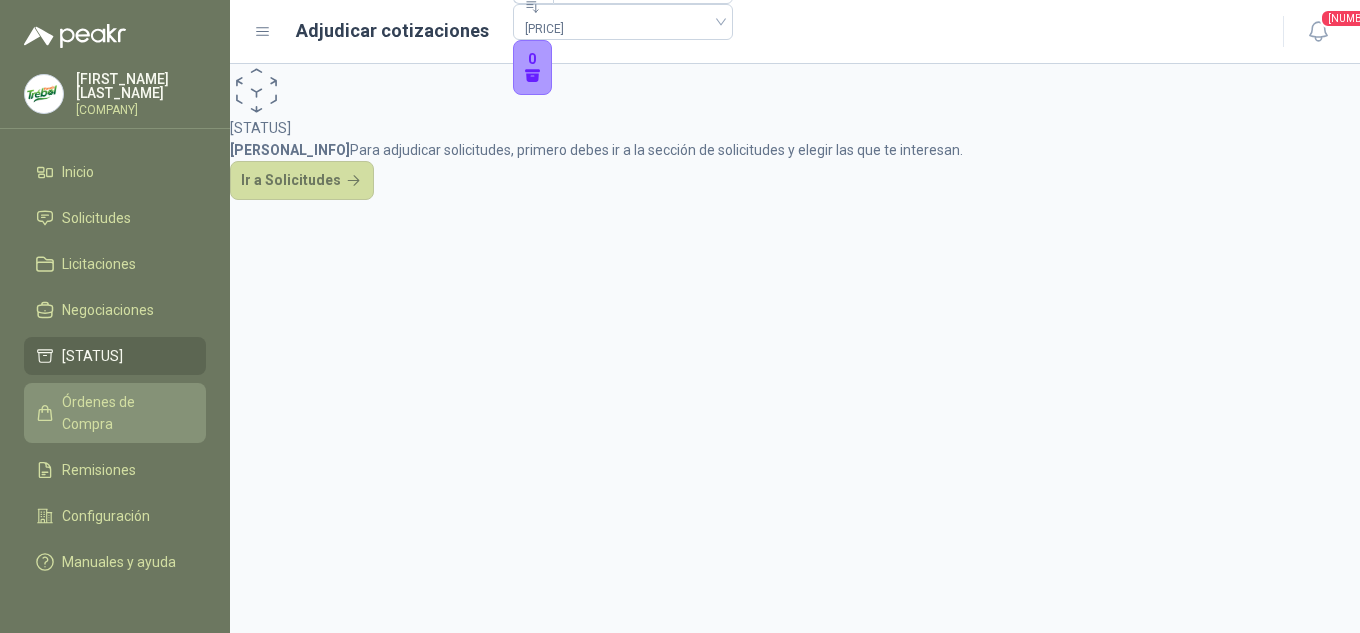 click on "Órdenes de Compra" at bounding box center [124, 413] 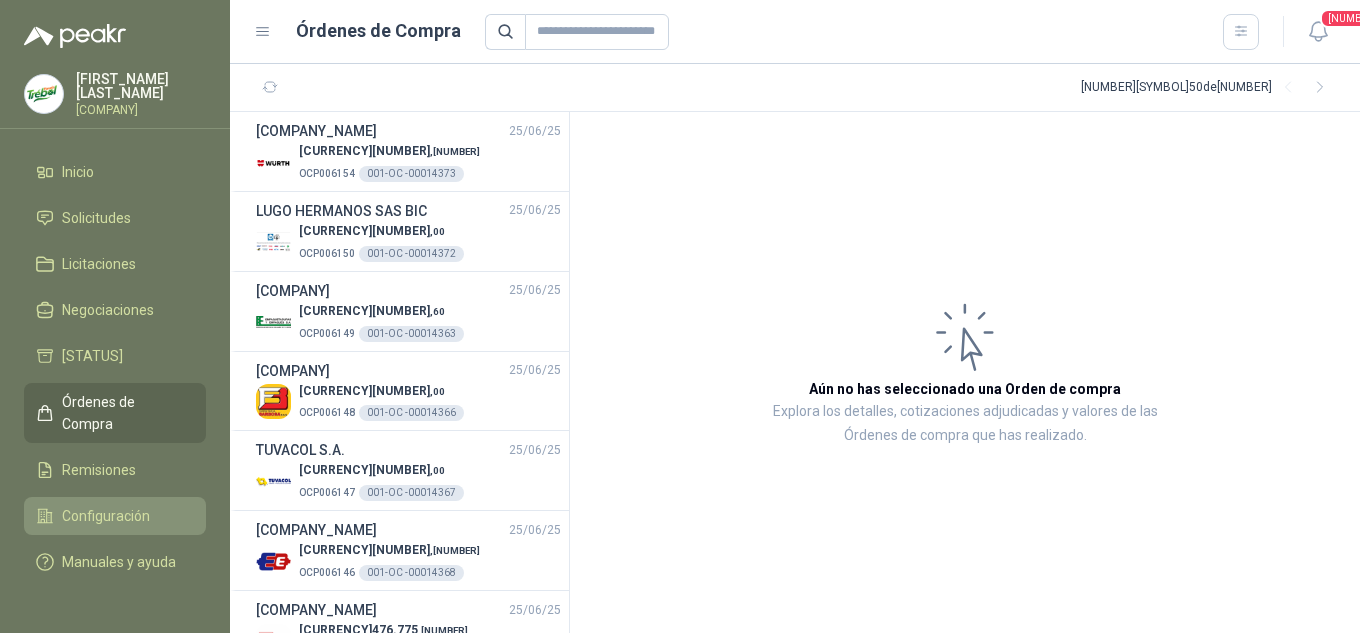 click on "Configuración" at bounding box center (106, 516) 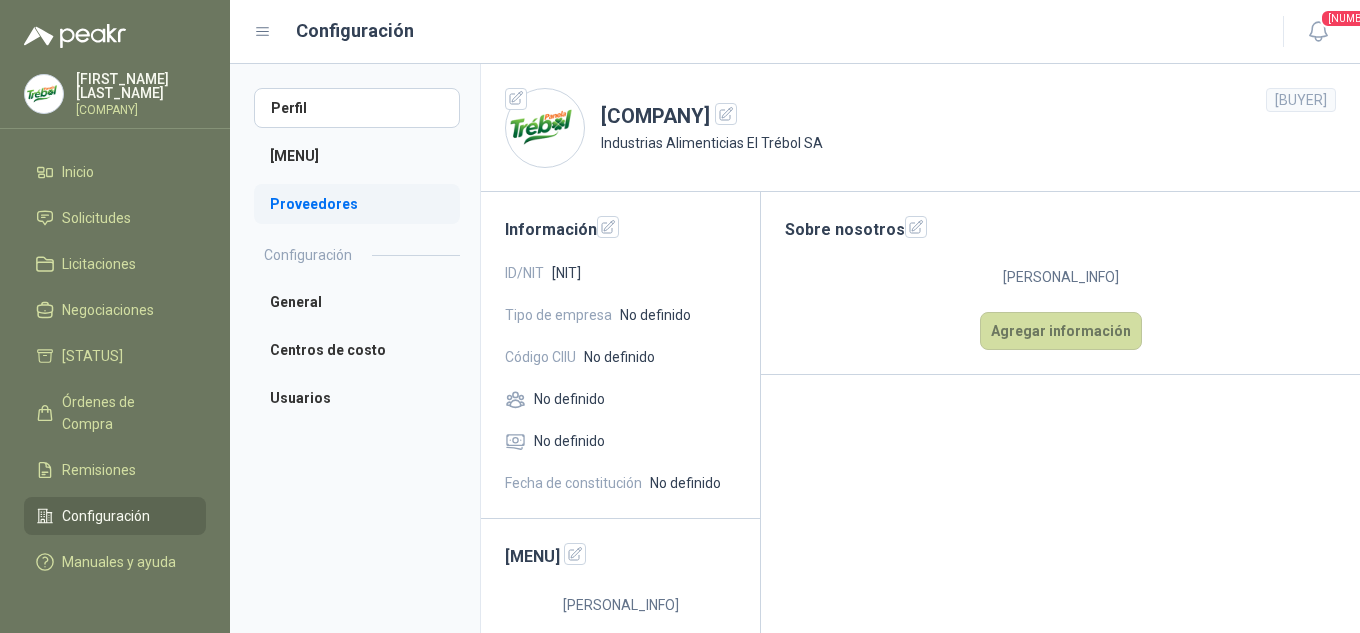 click on "Proveedores" at bounding box center (357, 204) 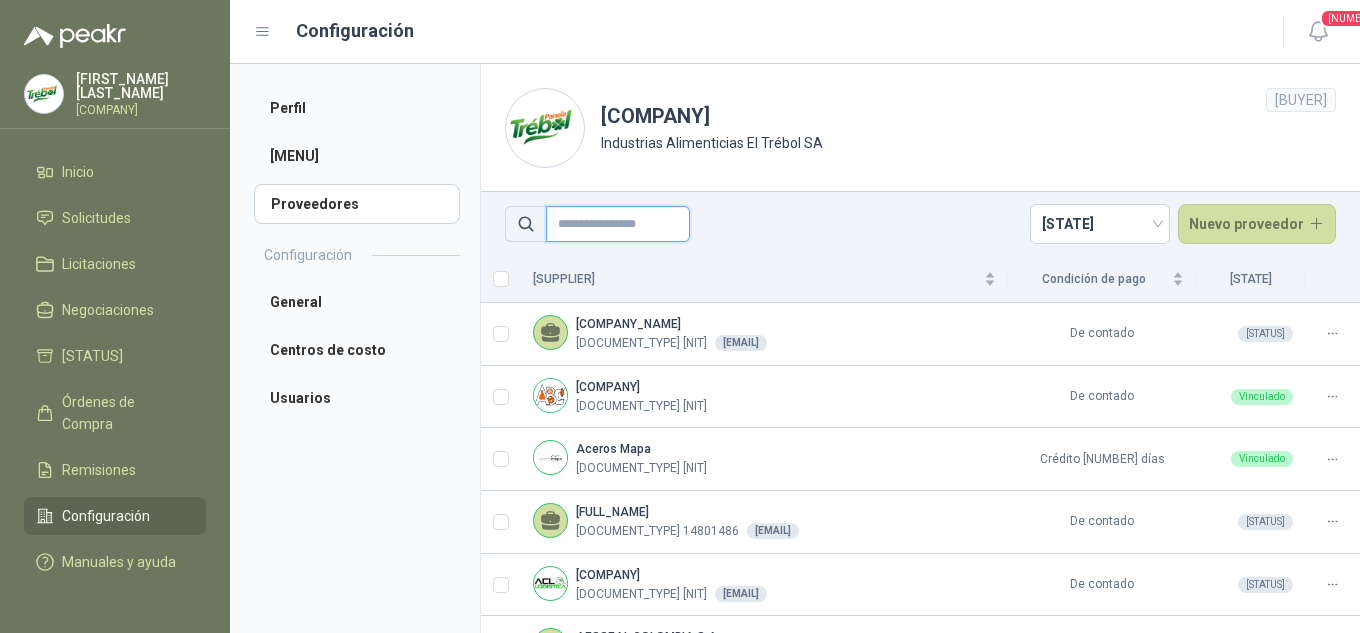 click at bounding box center (618, 224) 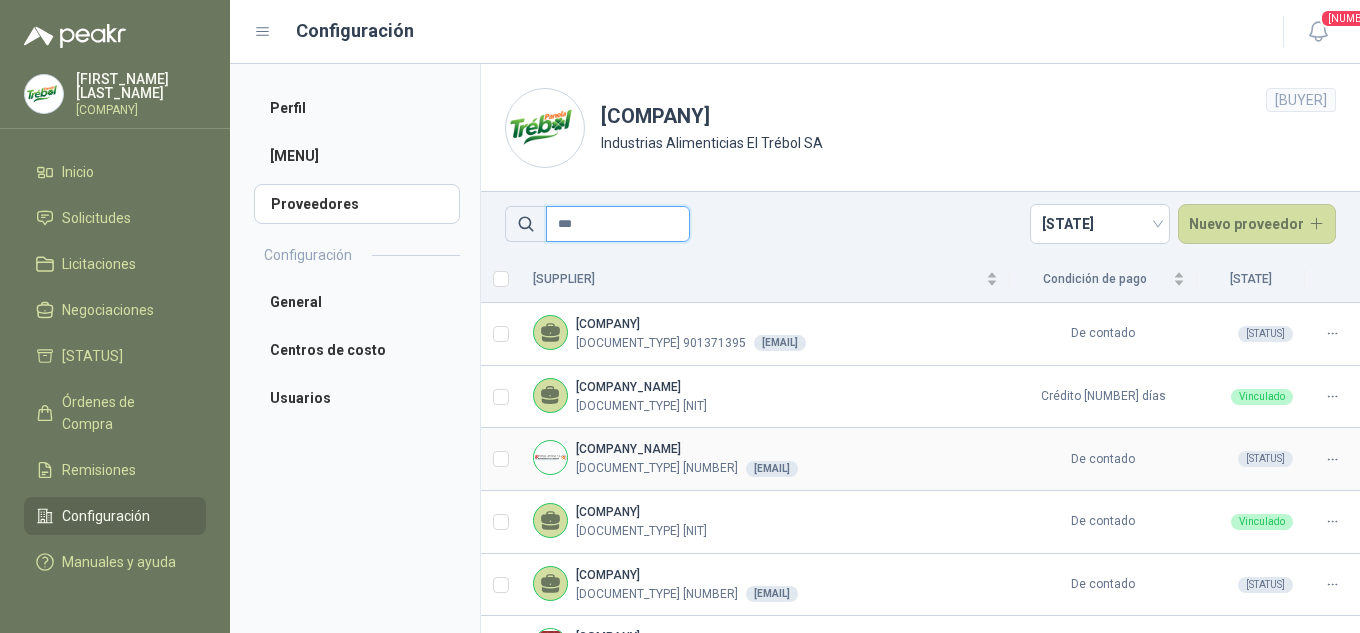 type on "***" 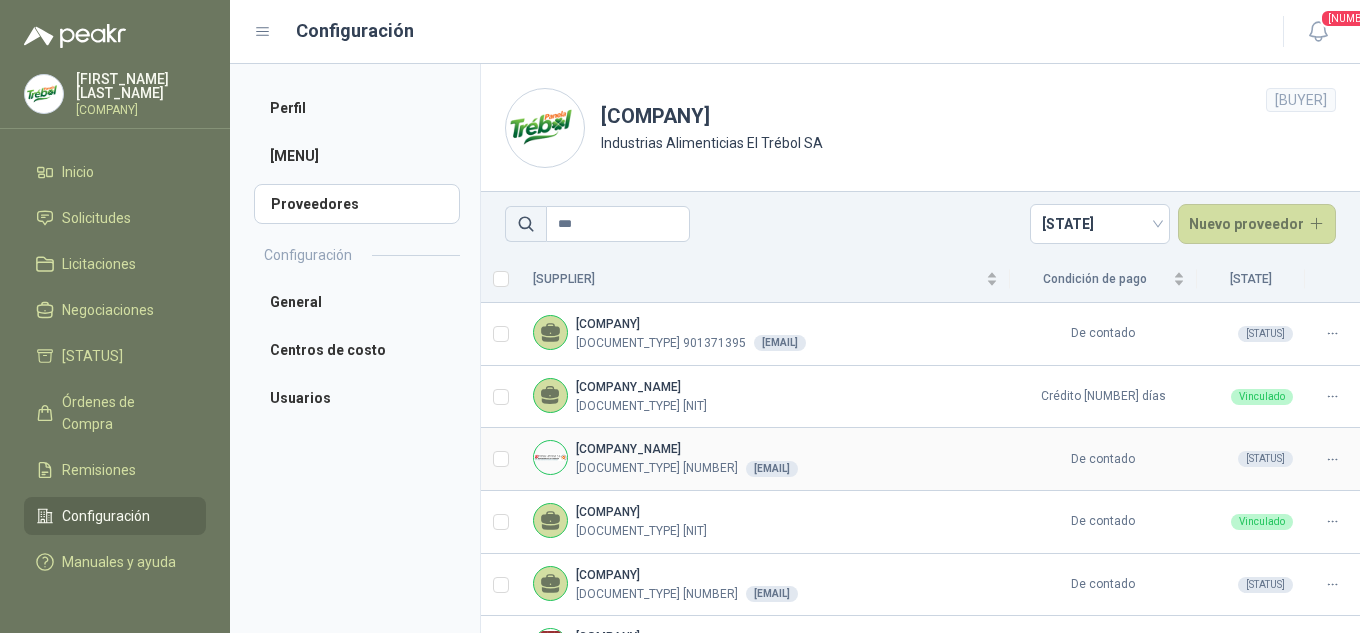click on "[COMPANY_NAME] NIT [NUMBER] [EMAIL]" at bounding box center (687, 459) 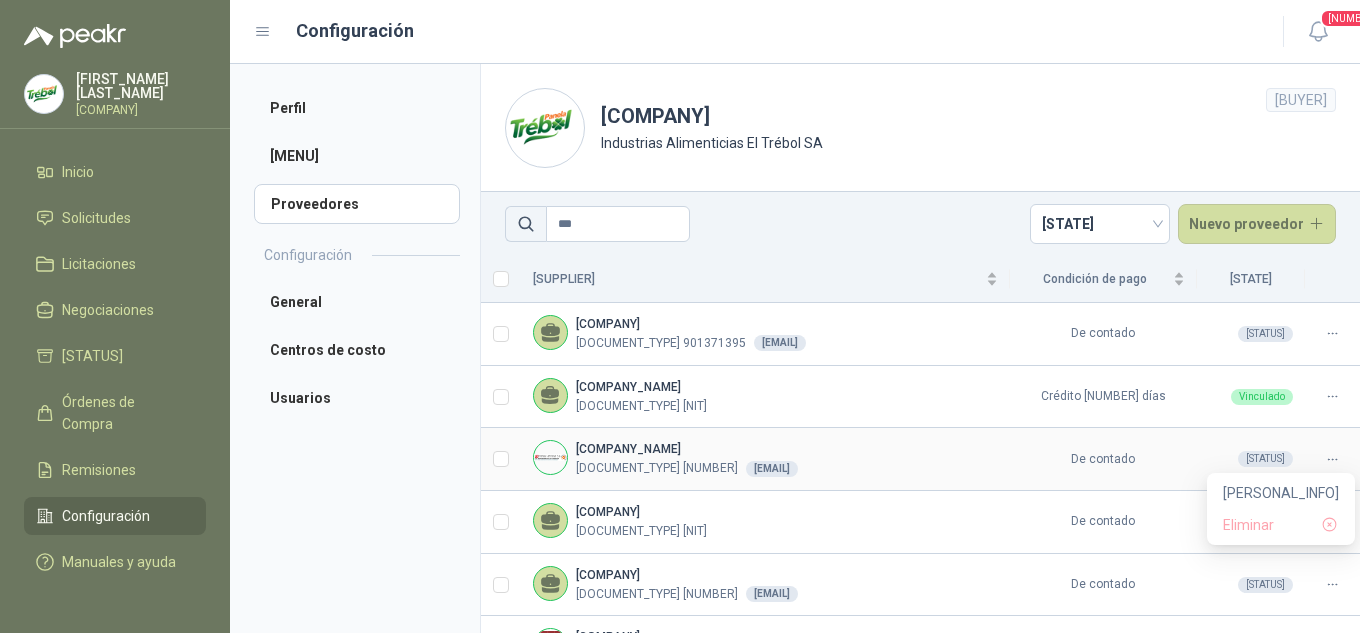 click at bounding box center [1332, 459] 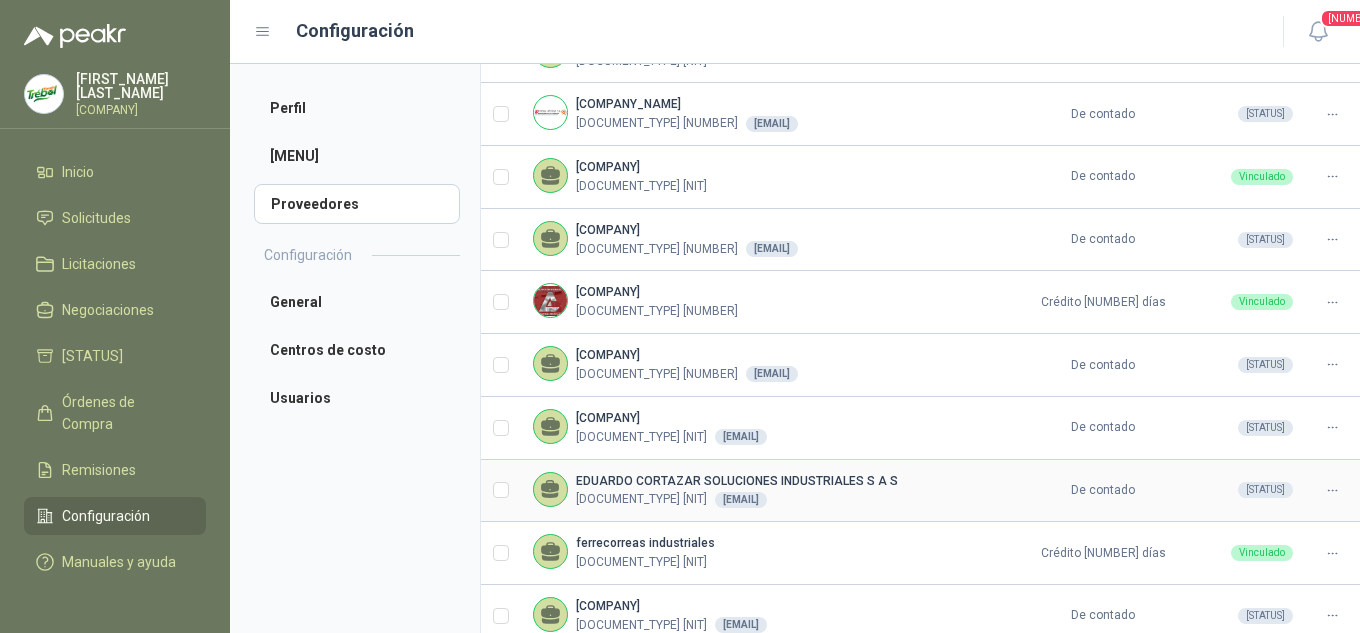 scroll, scrollTop: 78, scrollLeft: 0, axis: vertical 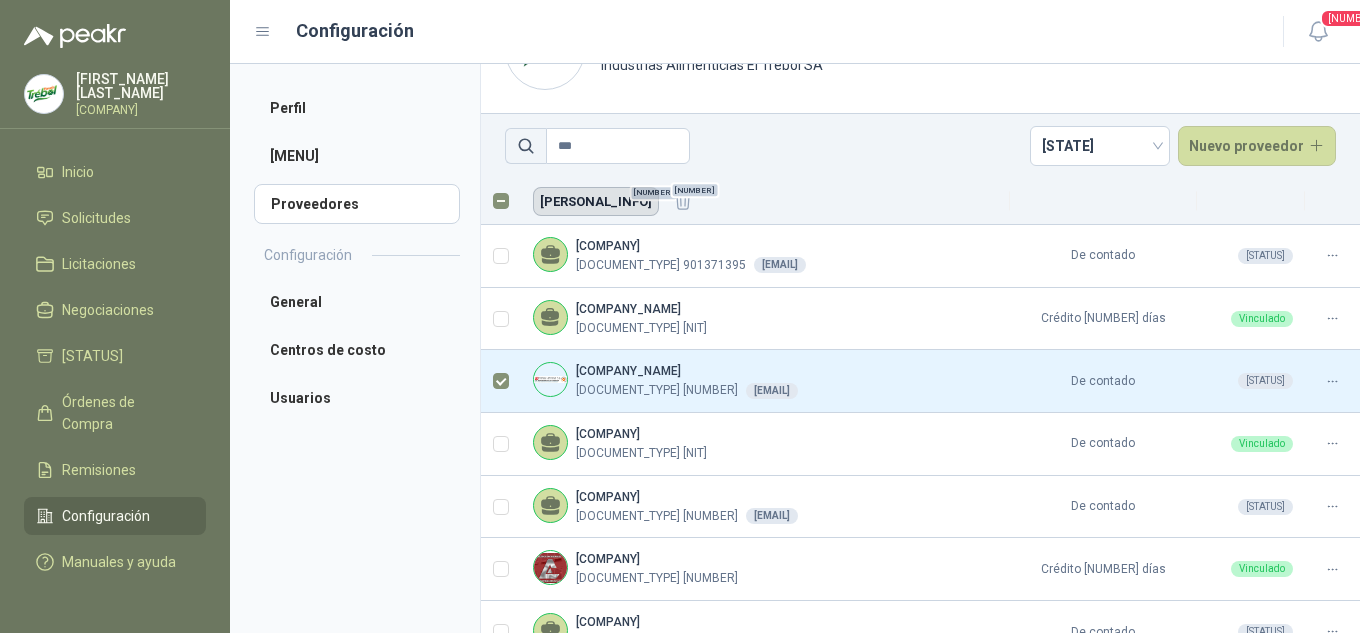 click on "Re-enviar invitación 1" at bounding box center [596, 201] 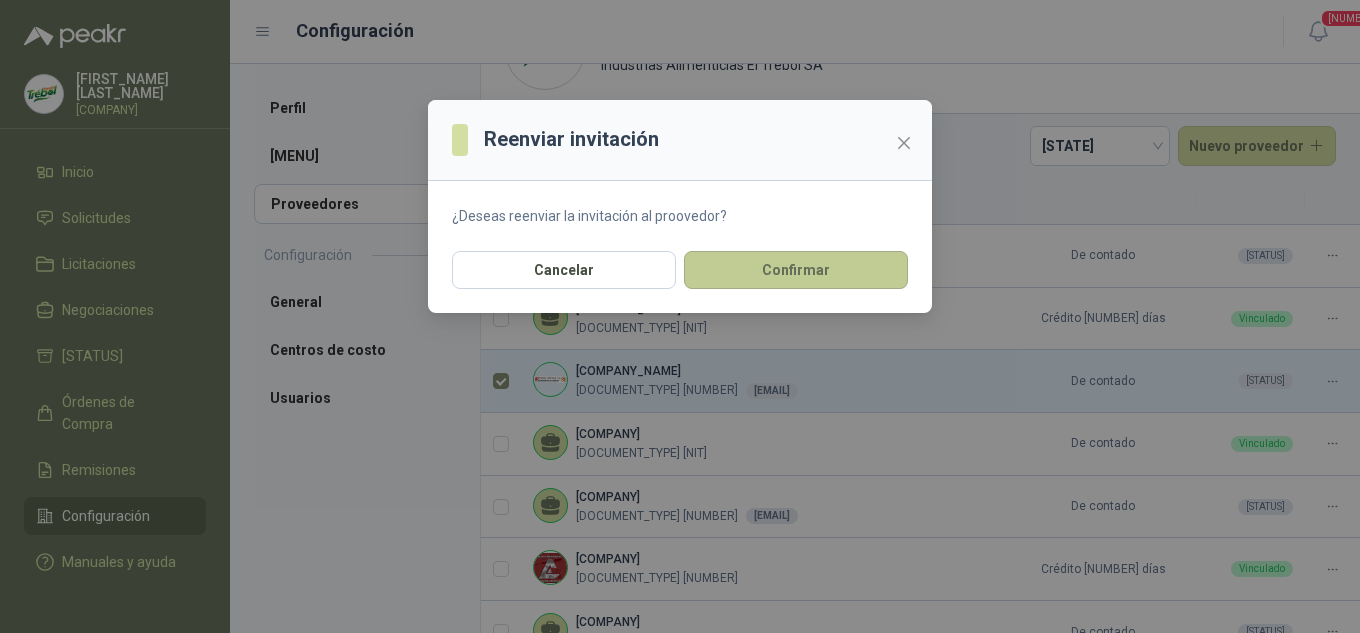 click on "Confirmar" at bounding box center [796, 270] 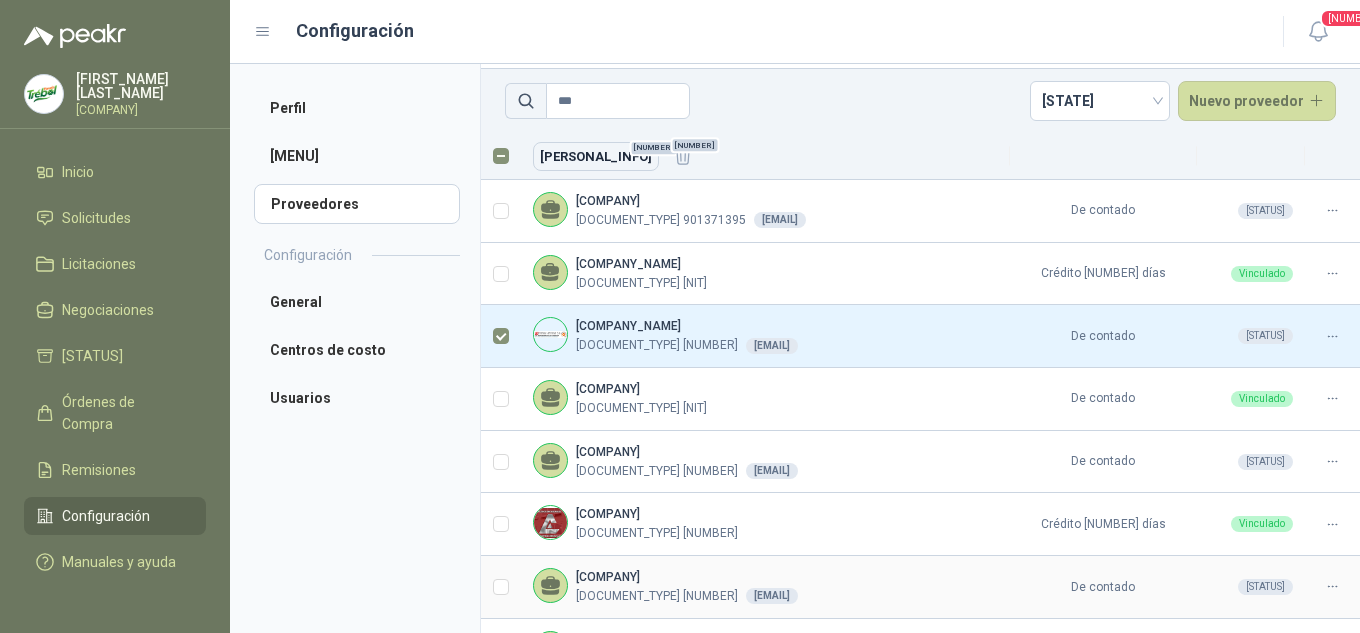 scroll, scrollTop: 0, scrollLeft: 0, axis: both 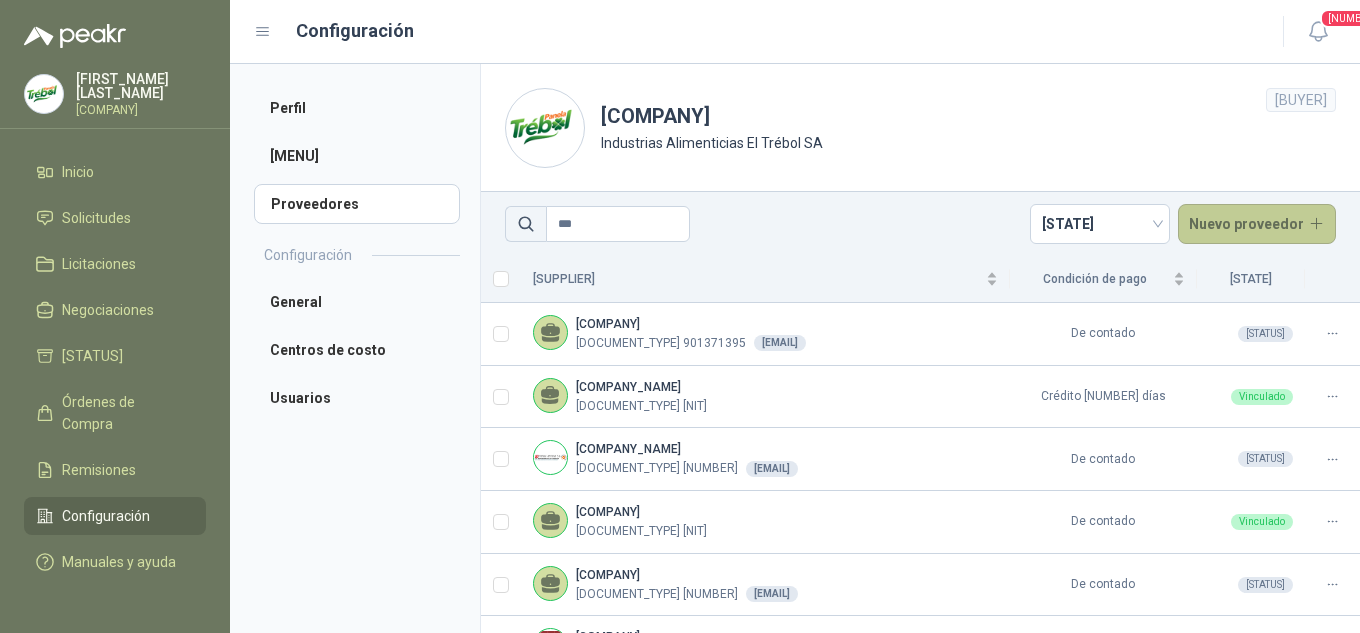 click on "Nuevo proveedor" at bounding box center (1257, 224) 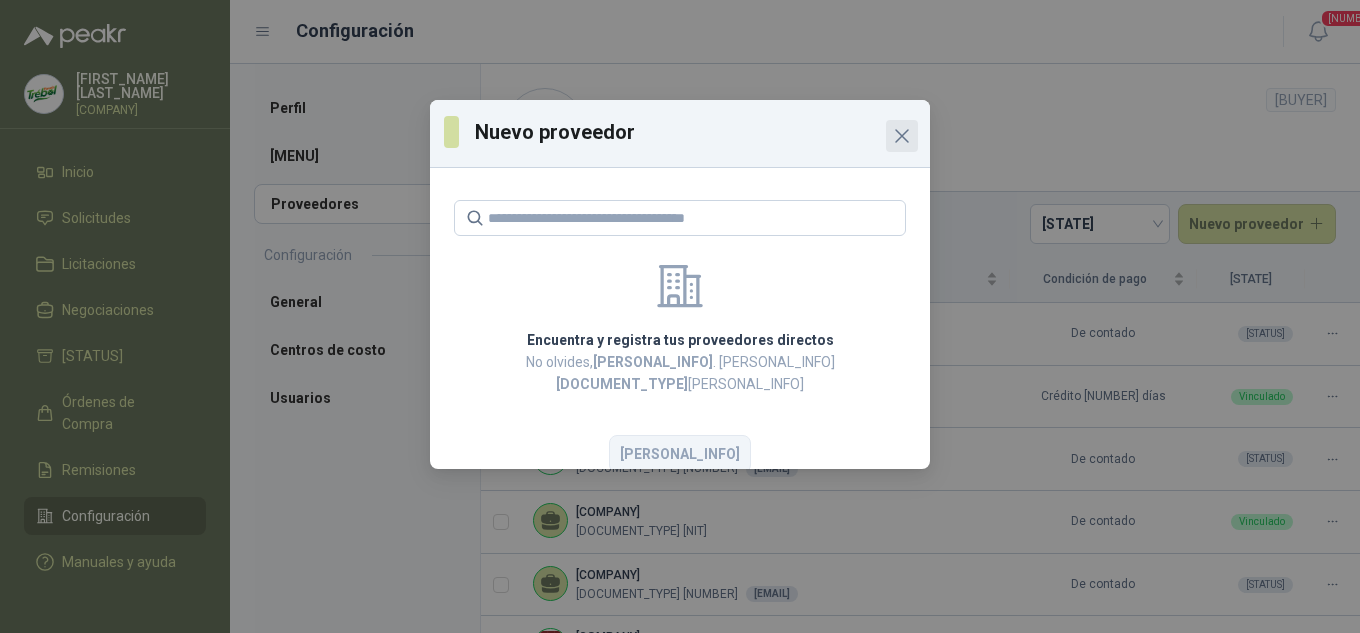 click at bounding box center [902, 136] 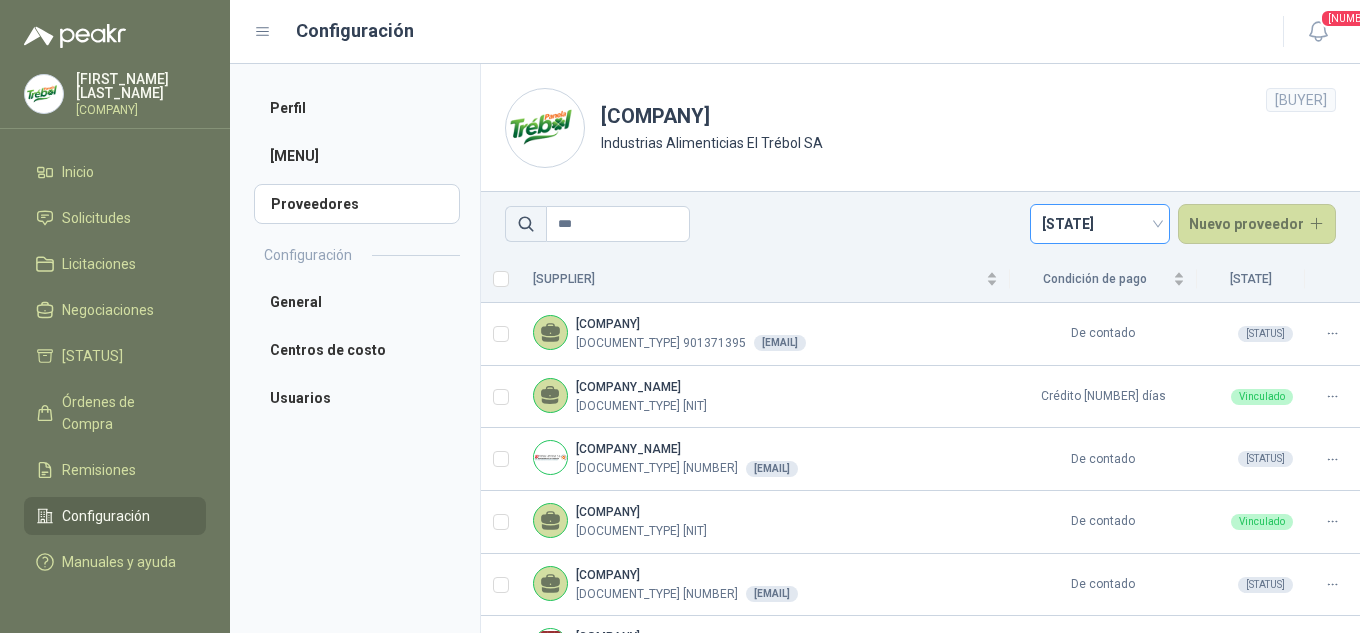click on "[STATE]" at bounding box center (1100, 224) 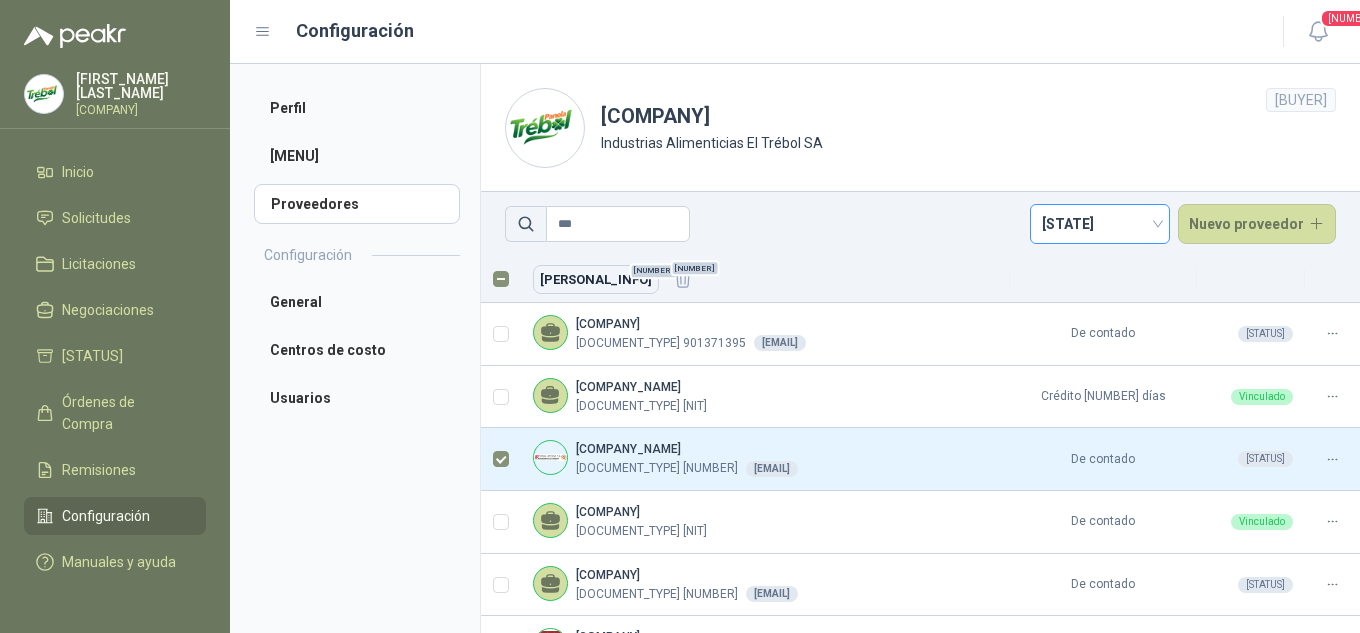 click on "[STATE]" at bounding box center [1100, 224] 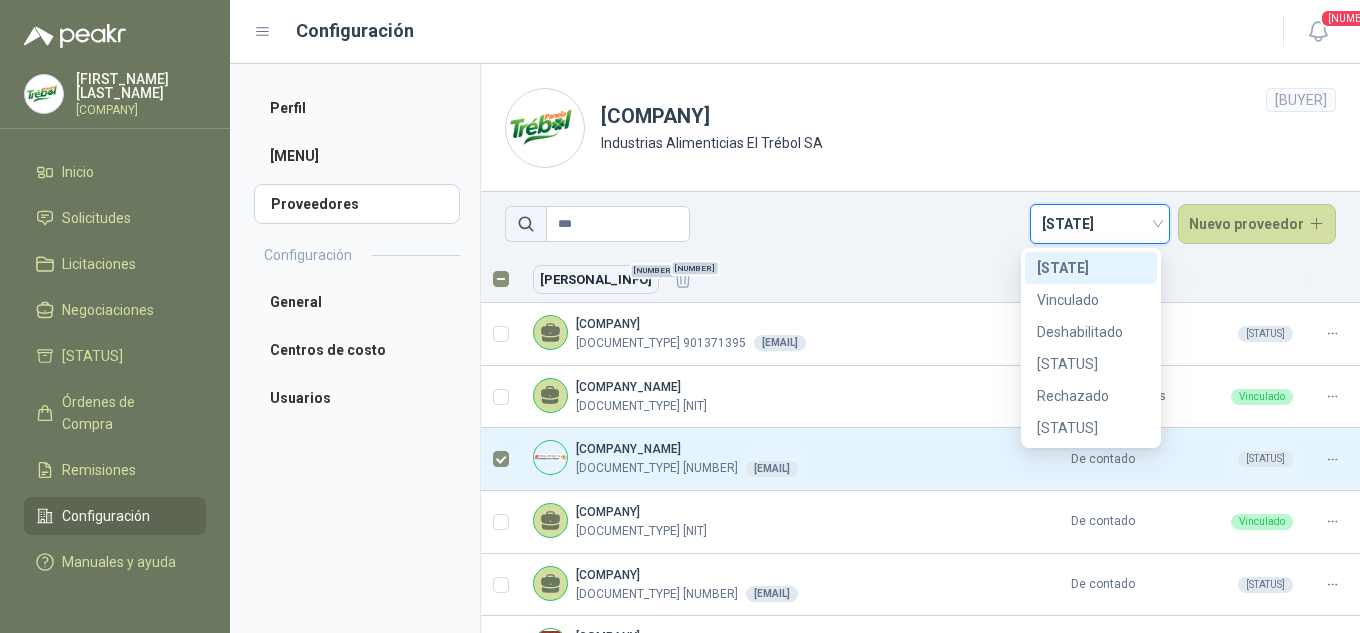 click on "[STATE]" at bounding box center (1100, 224) 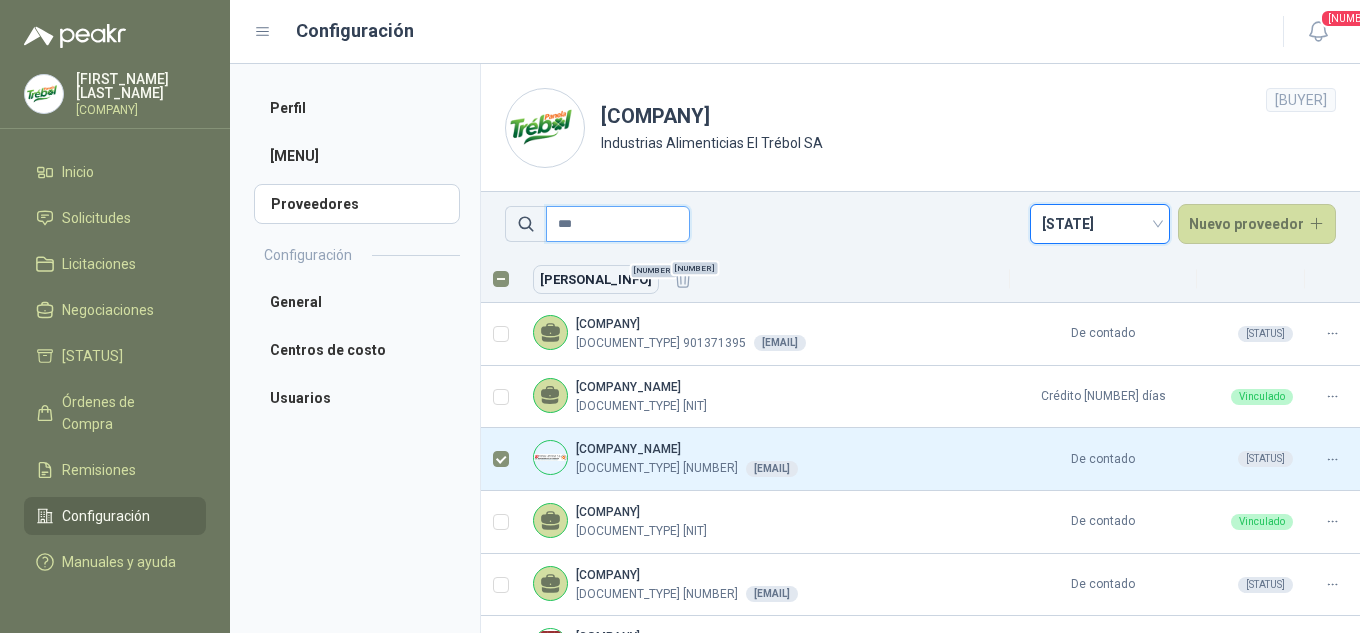 click on "***" at bounding box center [618, 224] 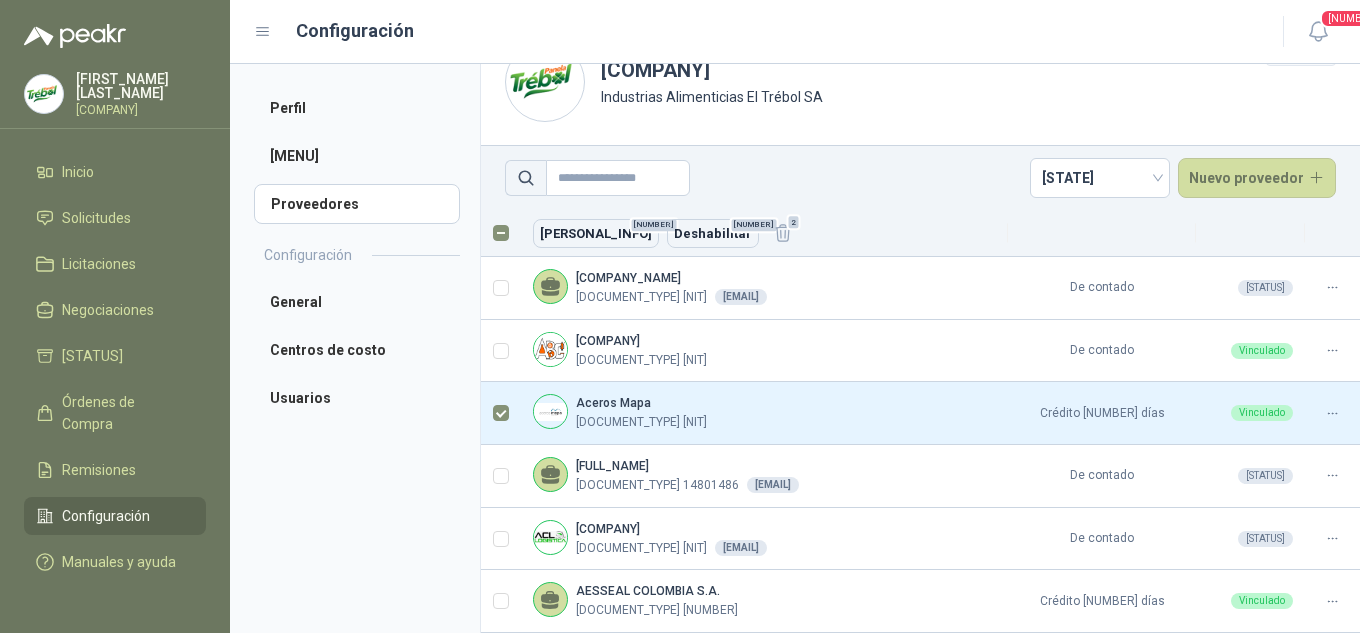 scroll, scrollTop: 67, scrollLeft: 0, axis: vertical 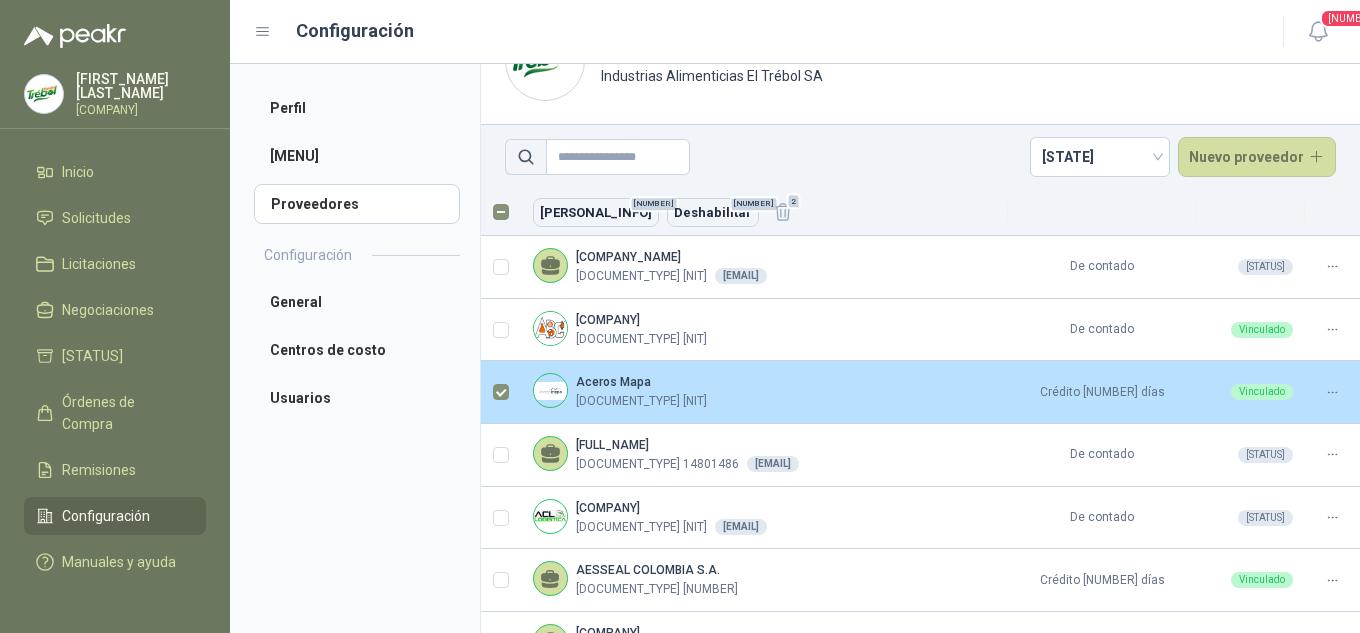 click at bounding box center [501, 392] 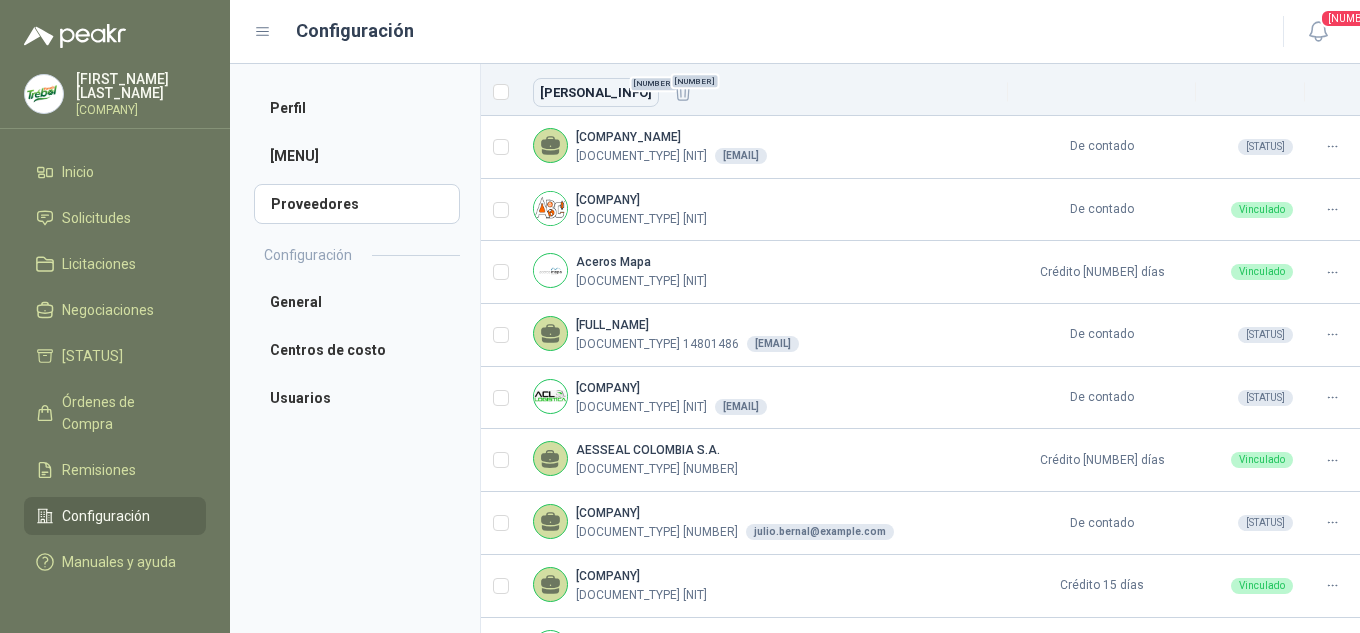 scroll, scrollTop: 0, scrollLeft: 0, axis: both 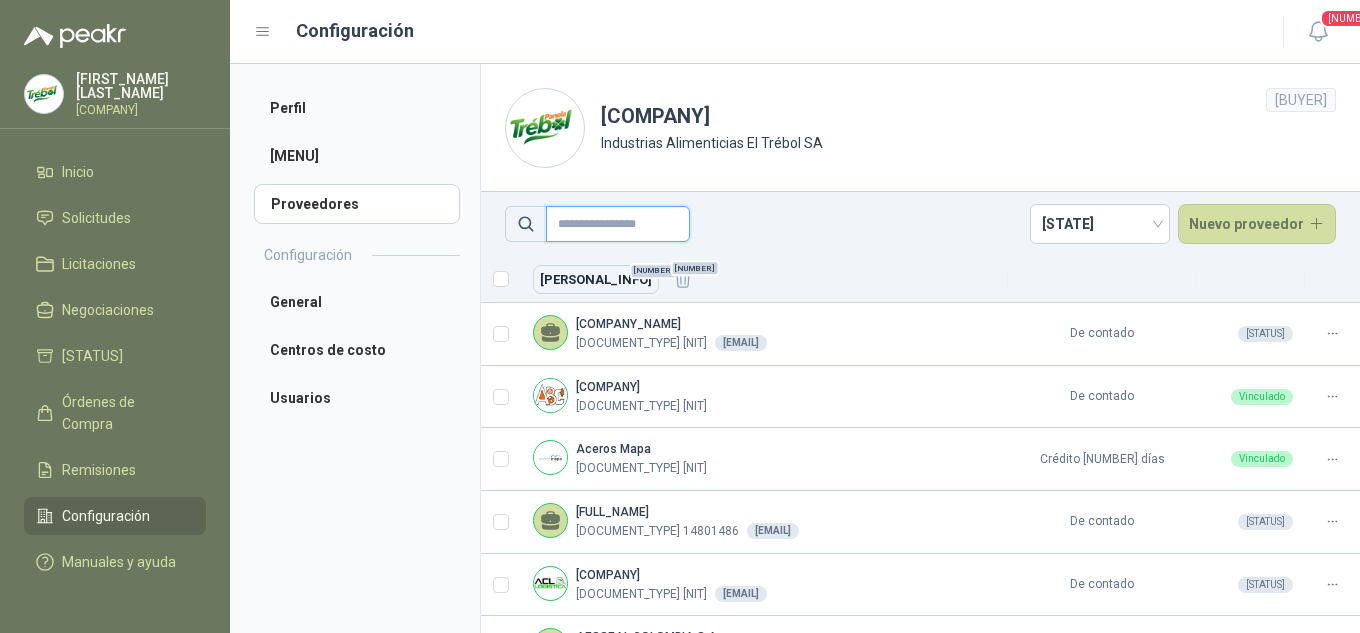 click at bounding box center [618, 224] 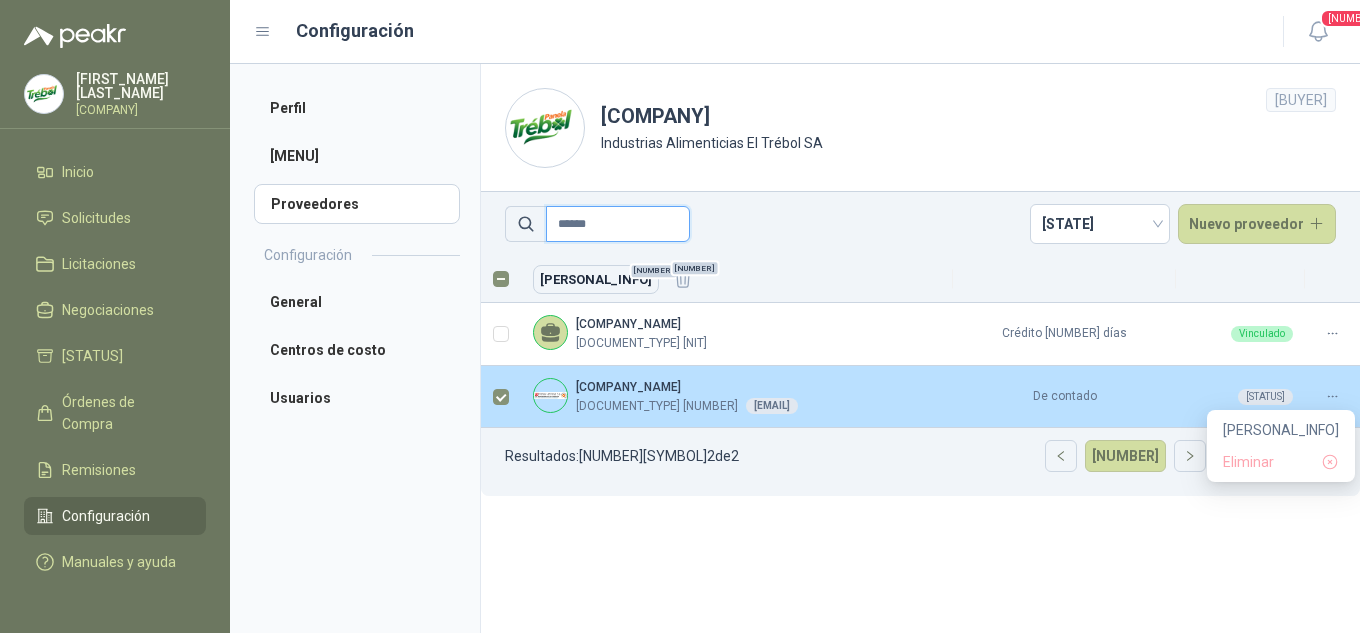 type on "******" 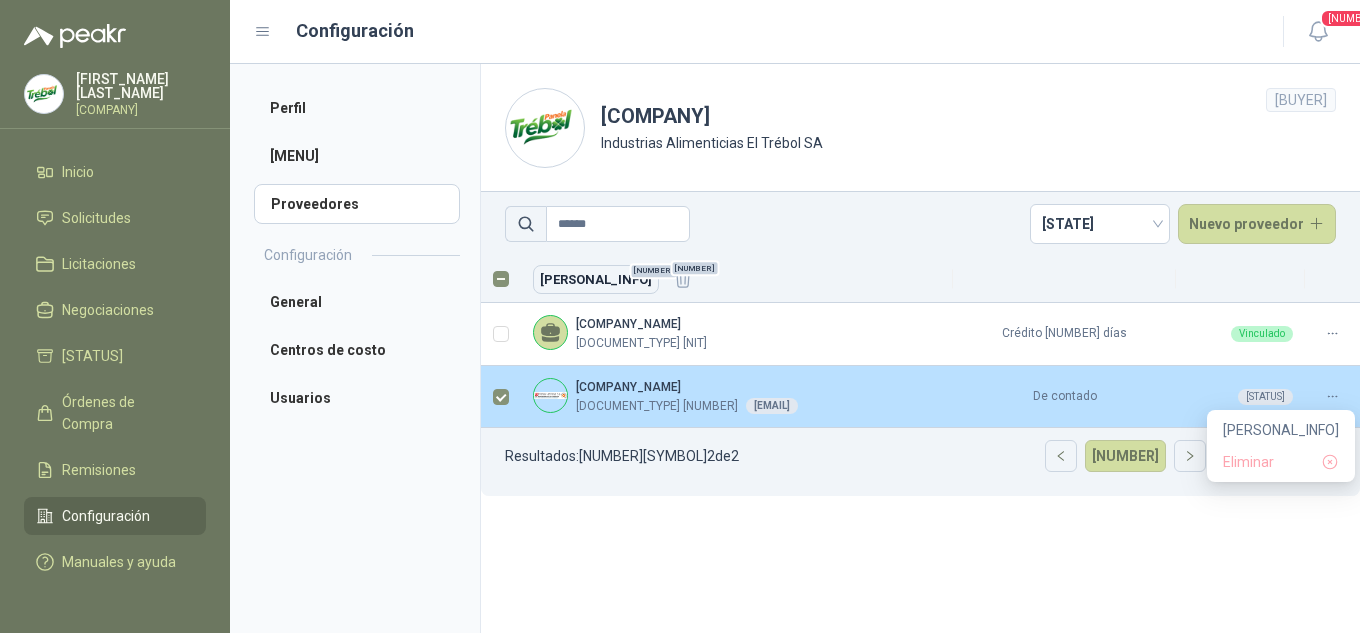 click at bounding box center [1332, 396] 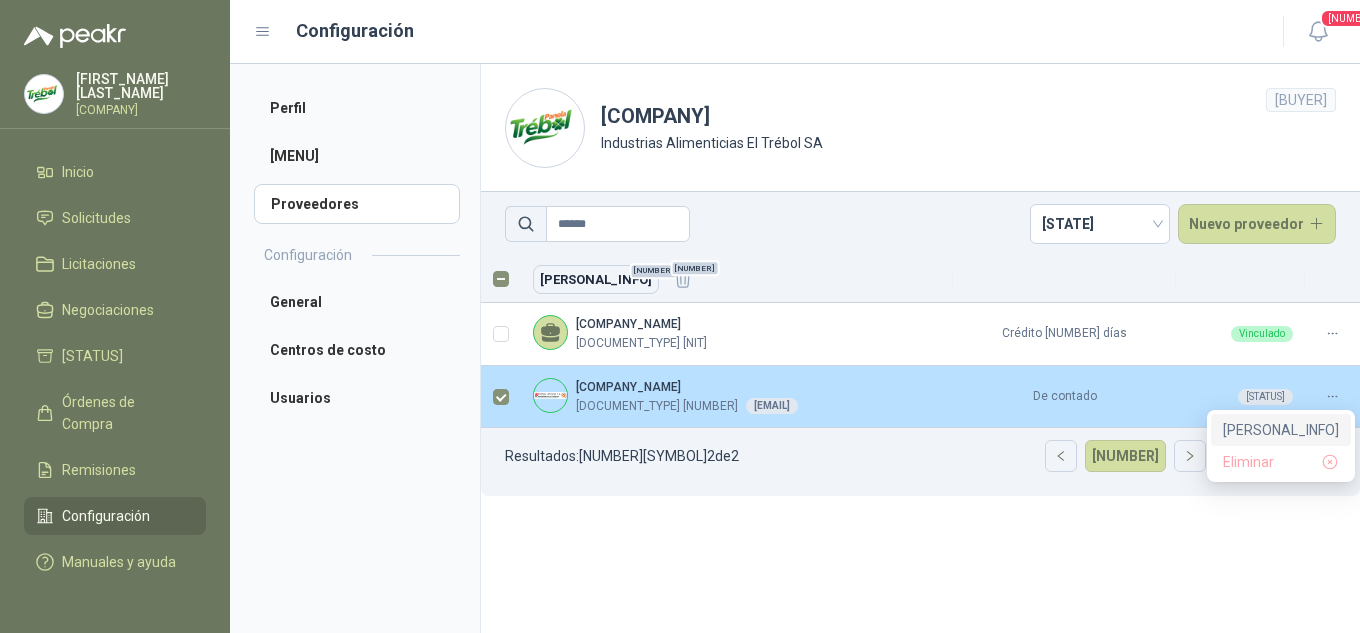 click on "[PERSONAL_INFO]" at bounding box center [1281, 430] 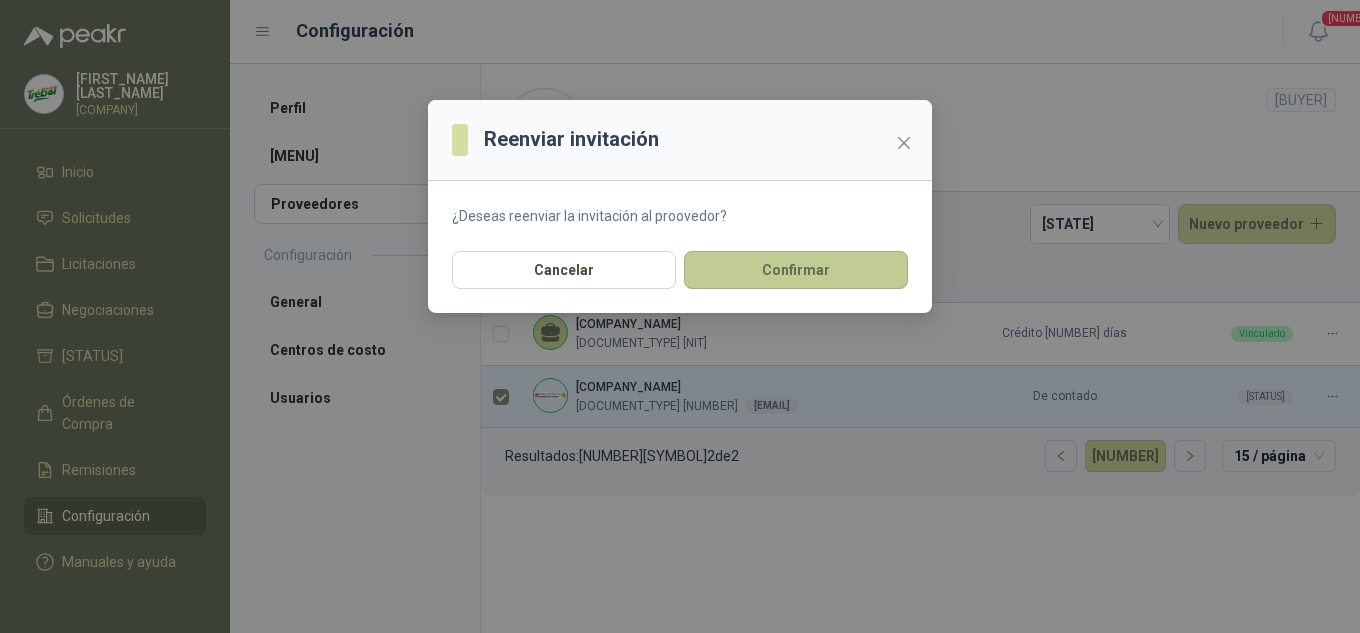 click on "Confirmar" at bounding box center [796, 270] 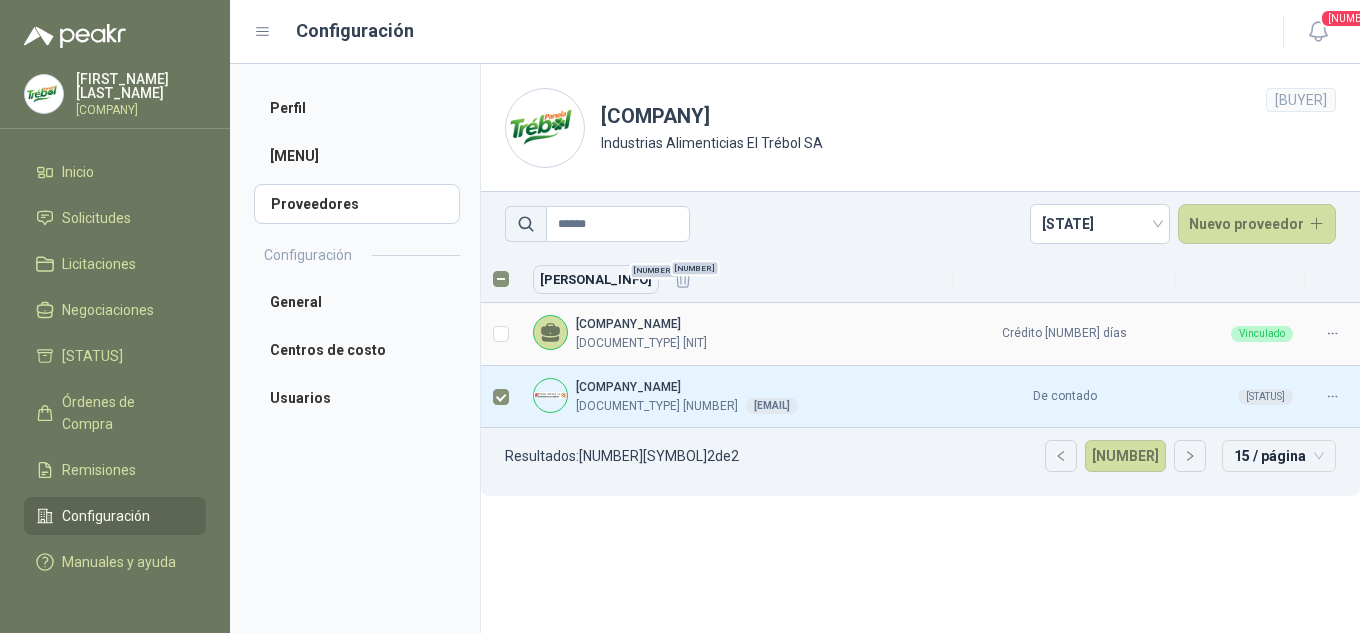 drag, startPoint x: 587, startPoint y: 333, endPoint x: 622, endPoint y: 331, distance: 35.057095 